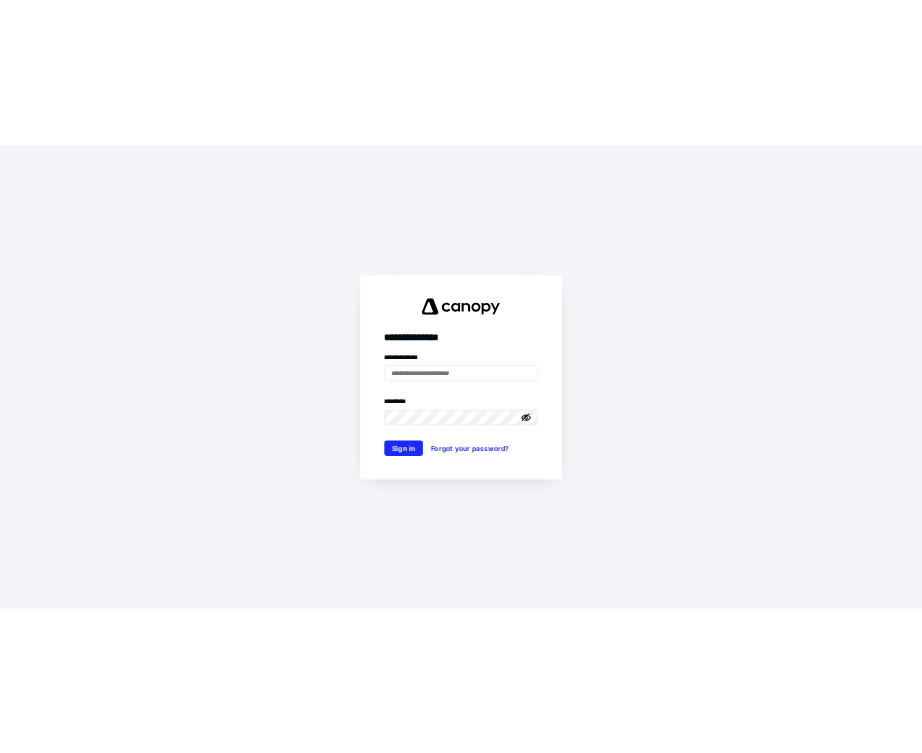 scroll, scrollTop: 0, scrollLeft: 0, axis: both 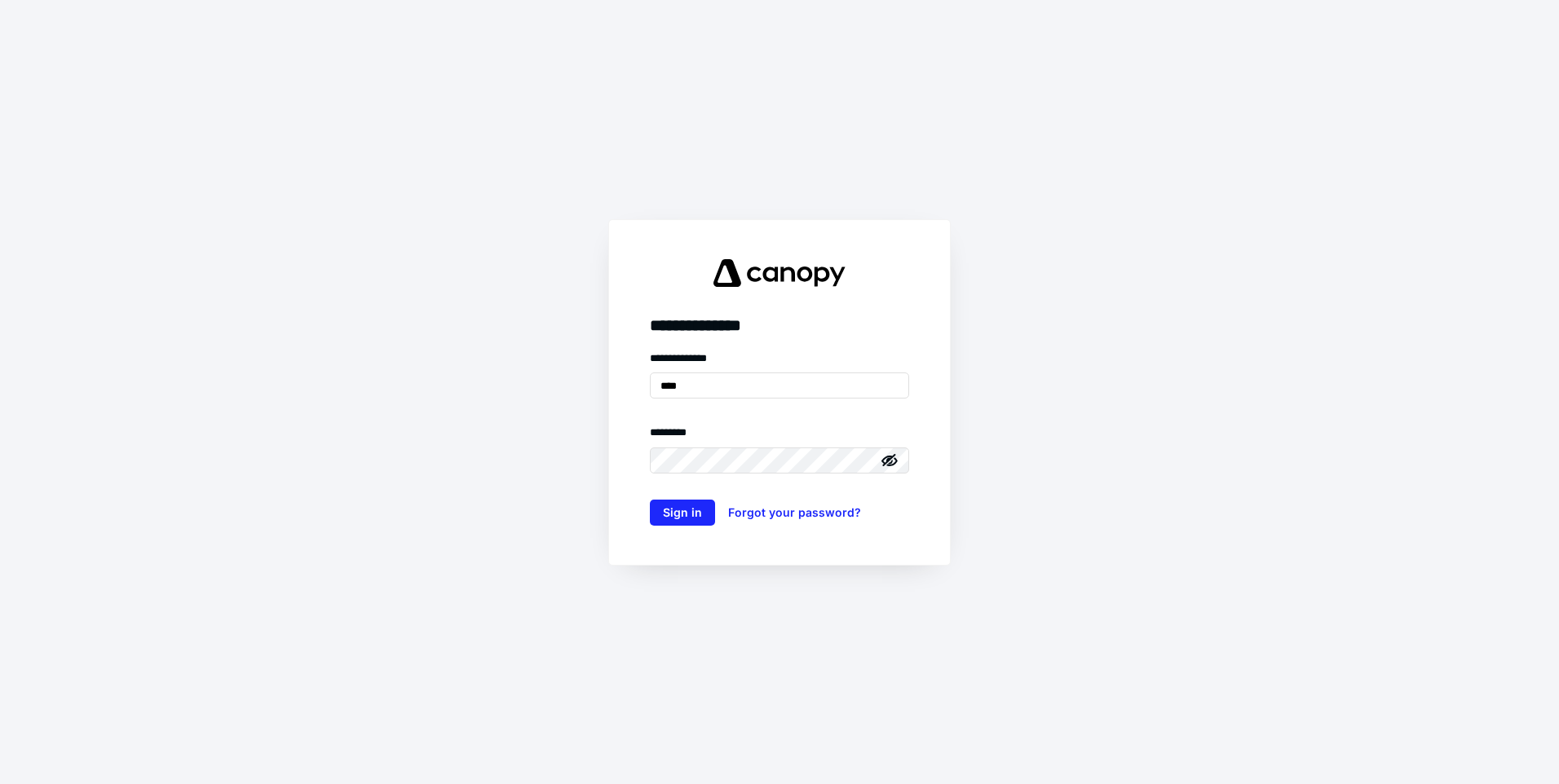 type on "**********" 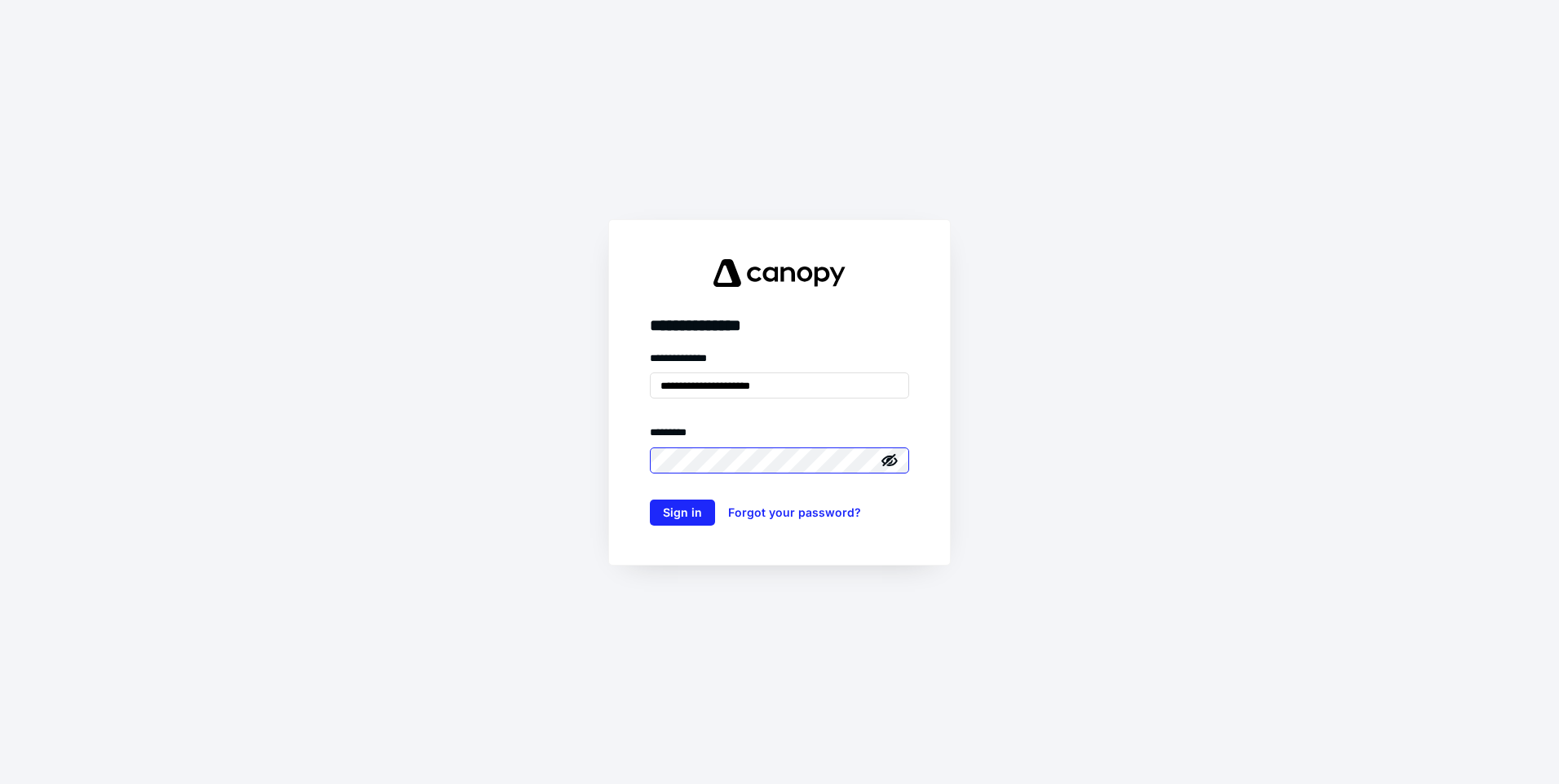 click on "Sign in" at bounding box center [682, 513] 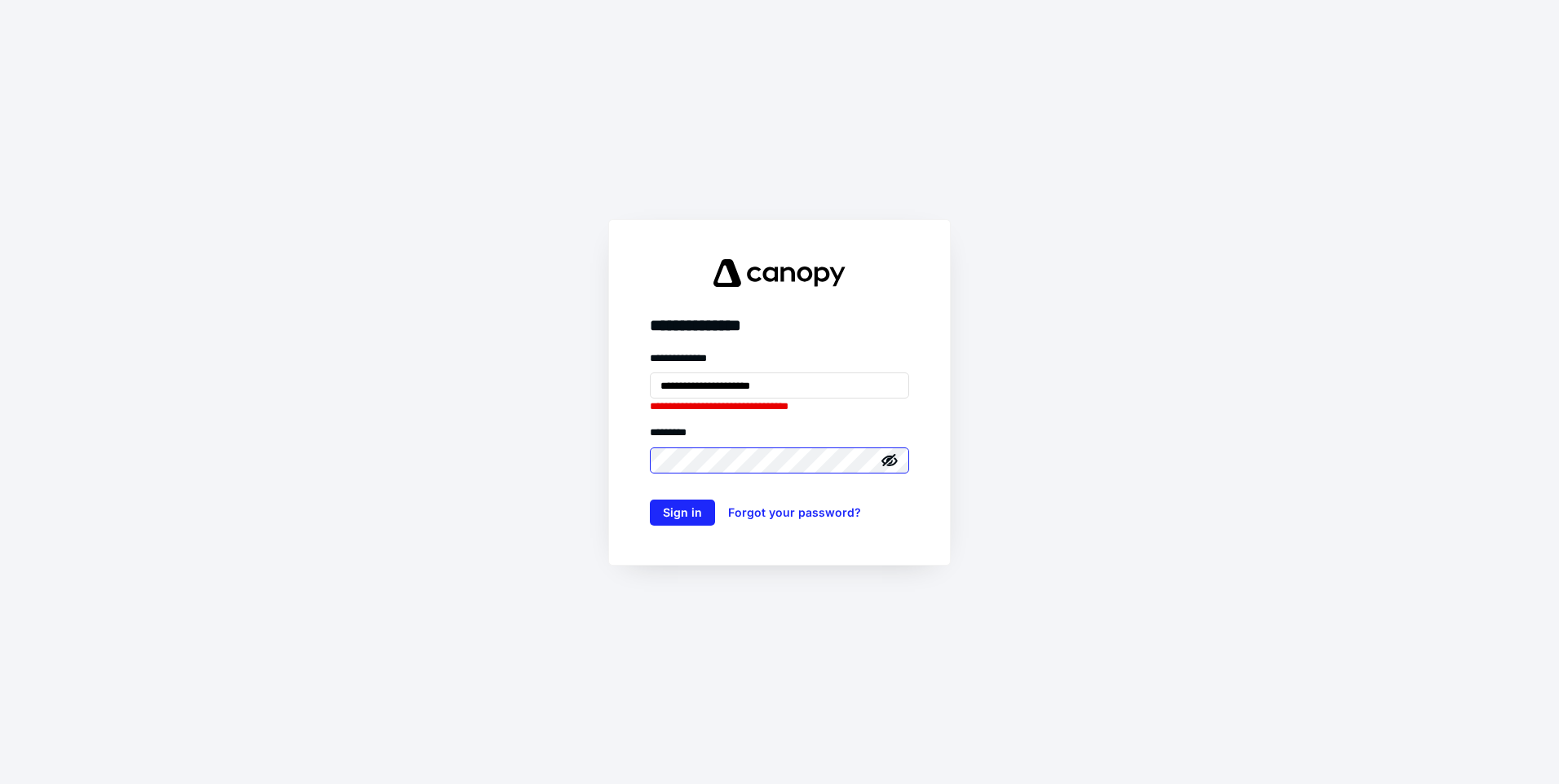 click on "Sign in" at bounding box center (682, 513) 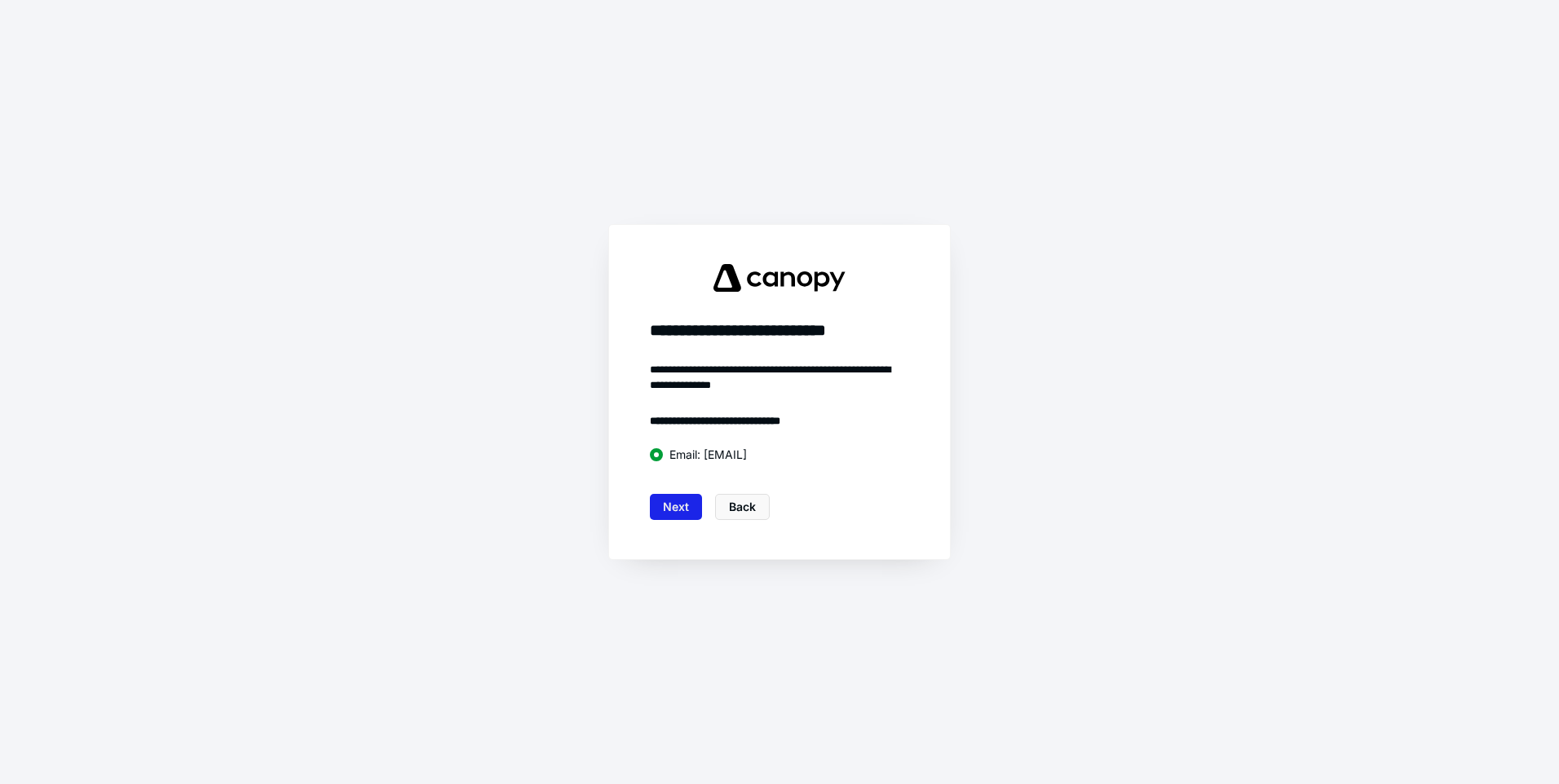 click on "Next" at bounding box center (676, 507) 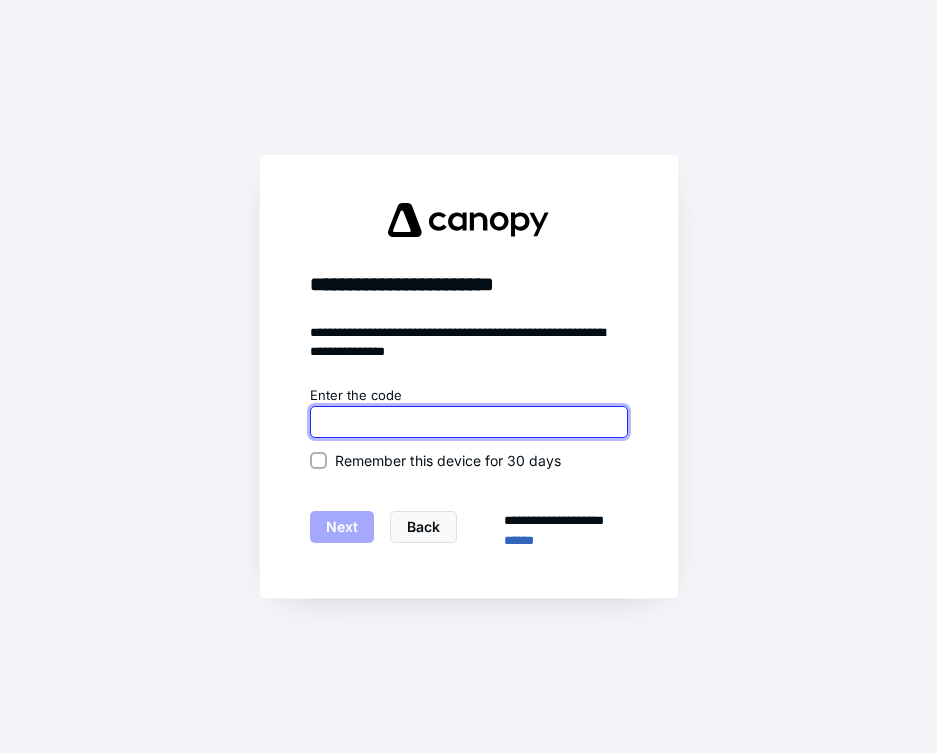click at bounding box center [469, 422] 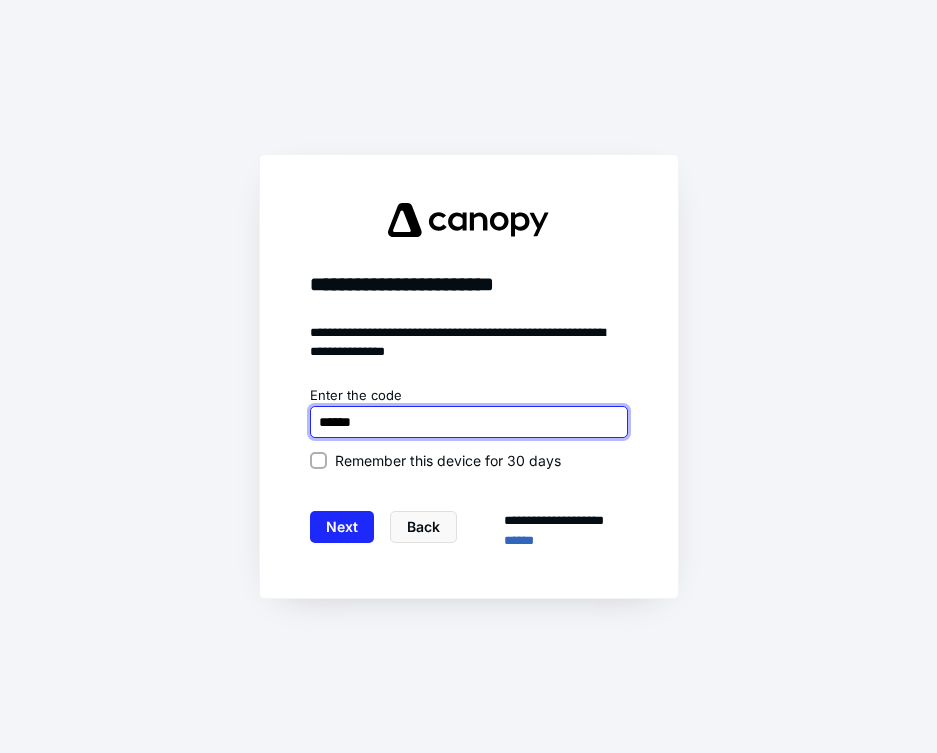 type on "******" 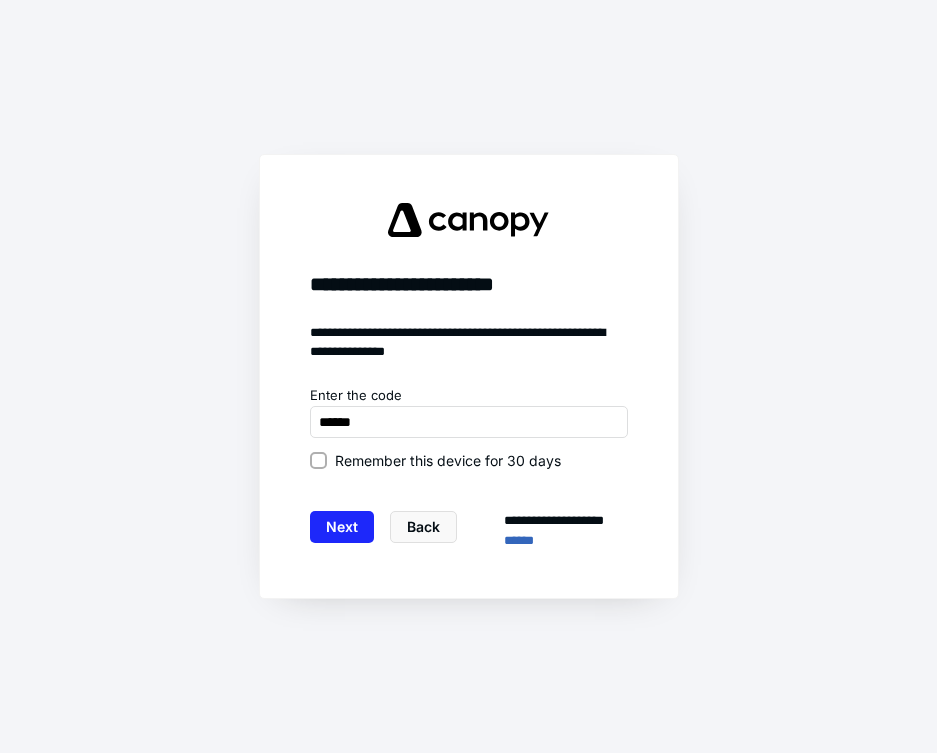 click 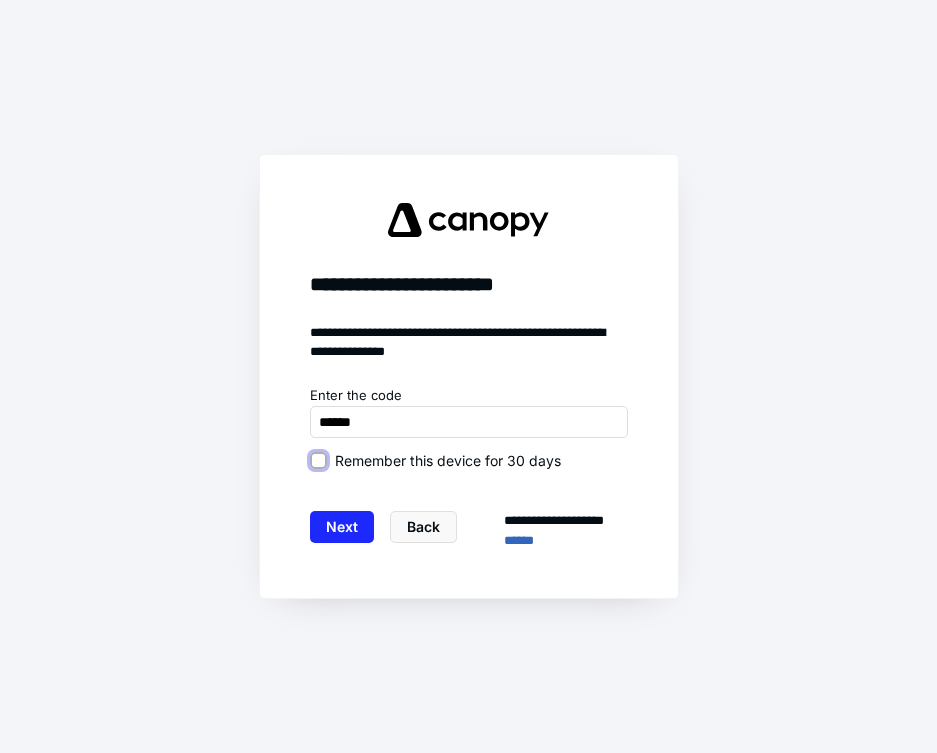 checkbox on "true" 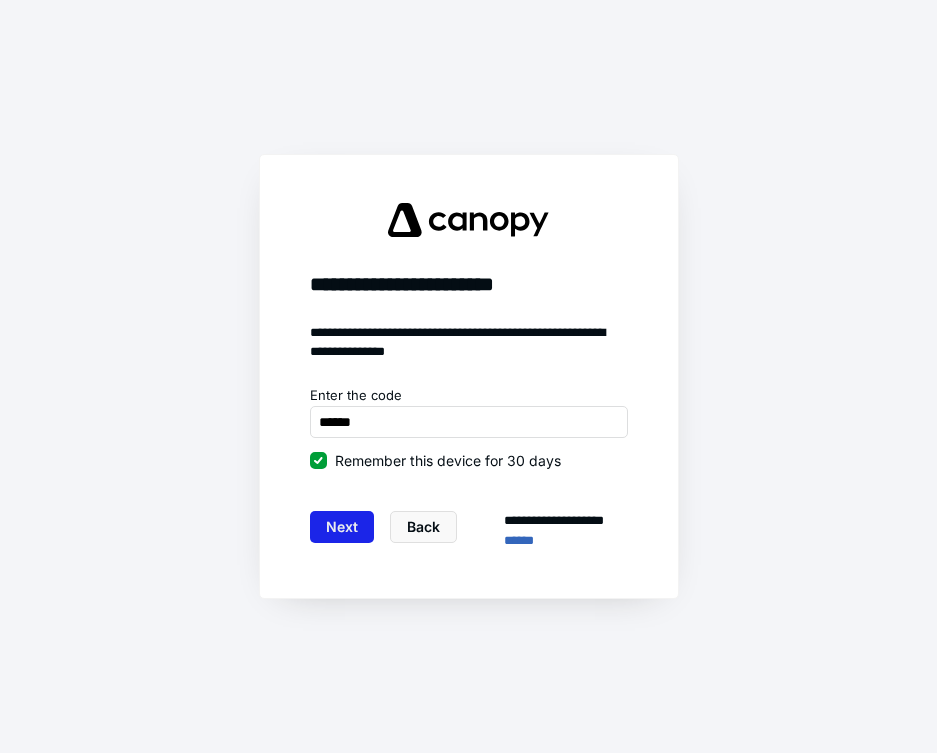 click on "Next" at bounding box center (342, 527) 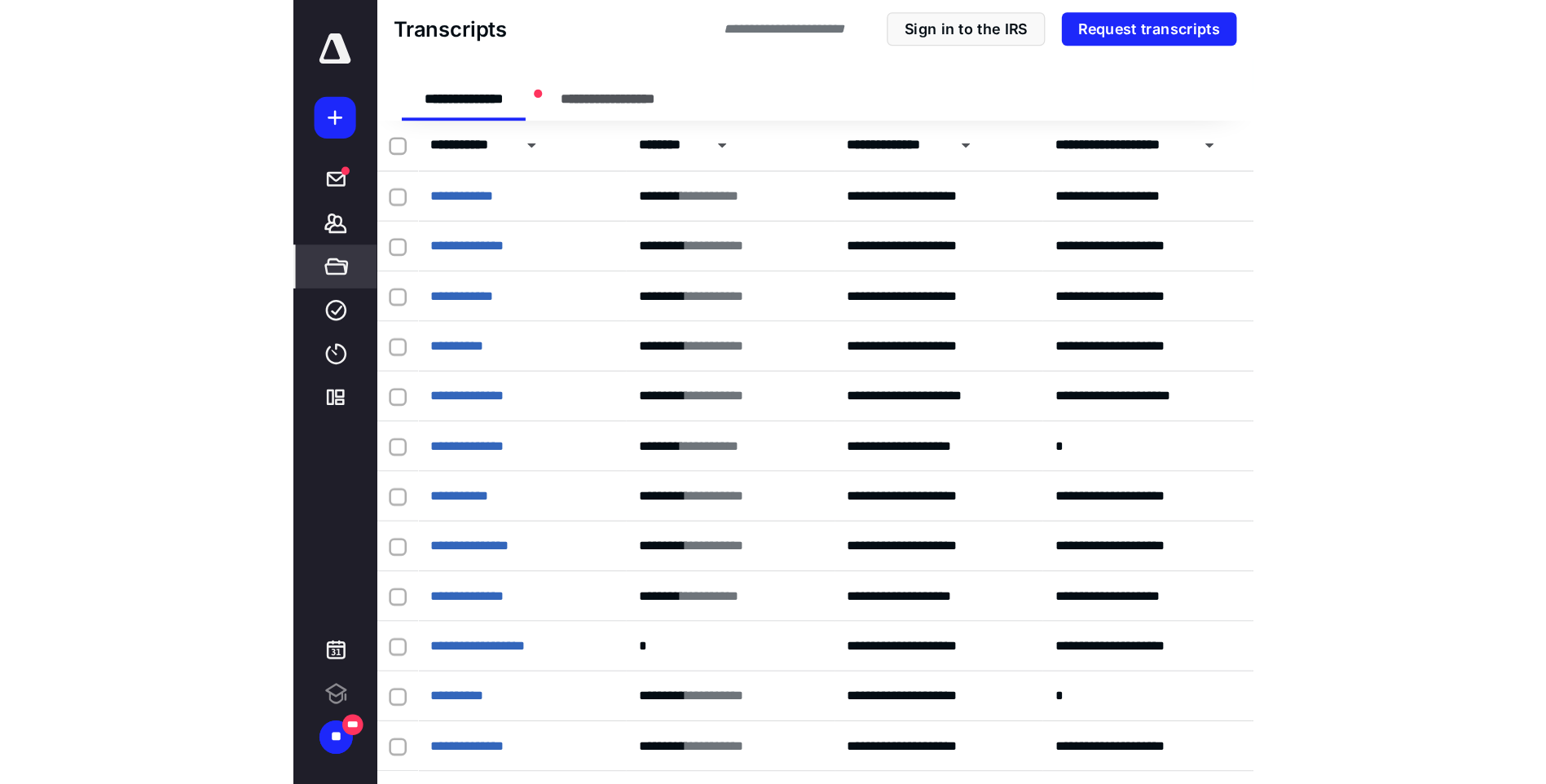 scroll, scrollTop: 0, scrollLeft: 0, axis: both 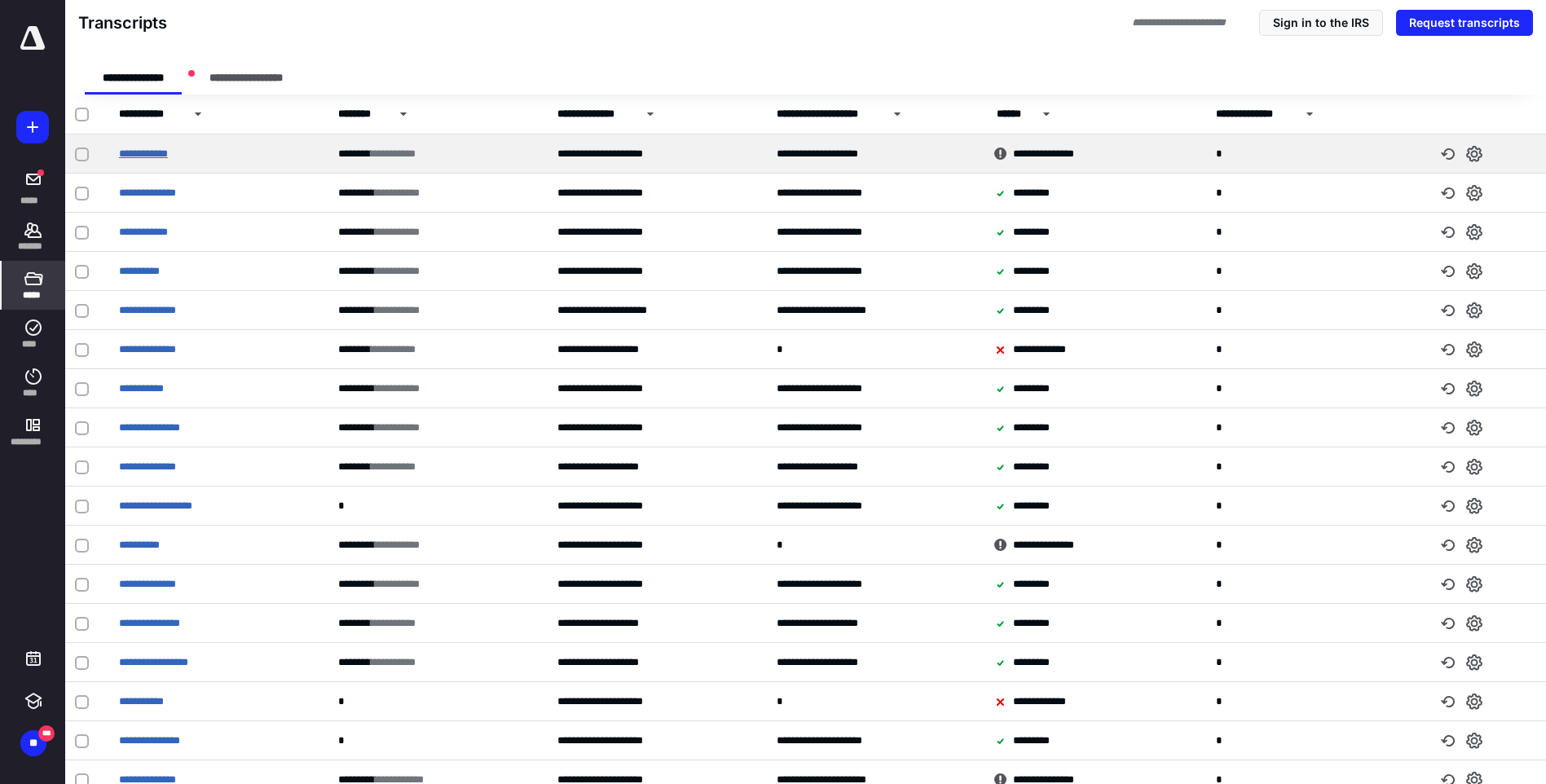 click on "**********" at bounding box center (143, 153) 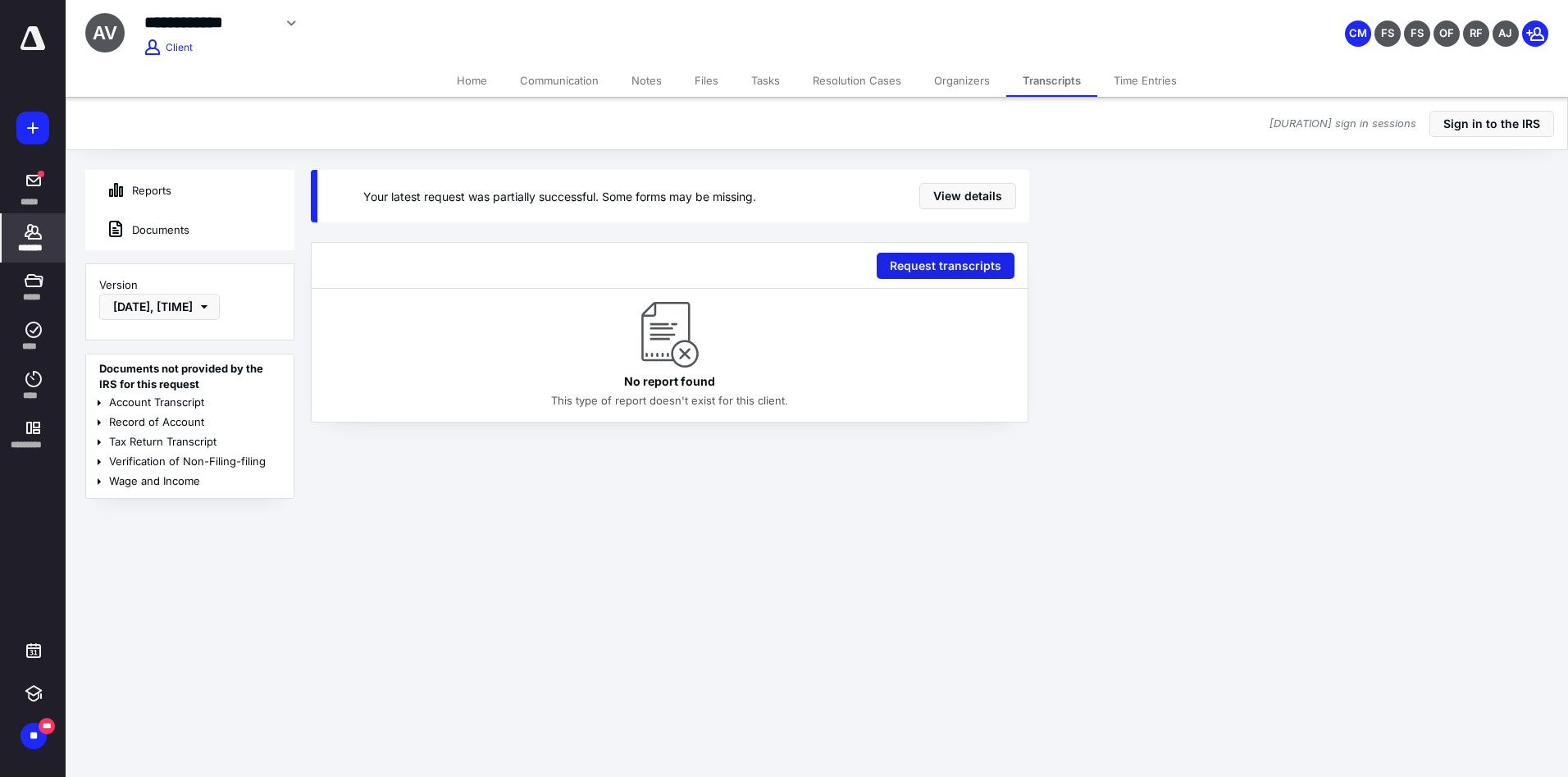click on "Request transcripts" at bounding box center (946, 266) 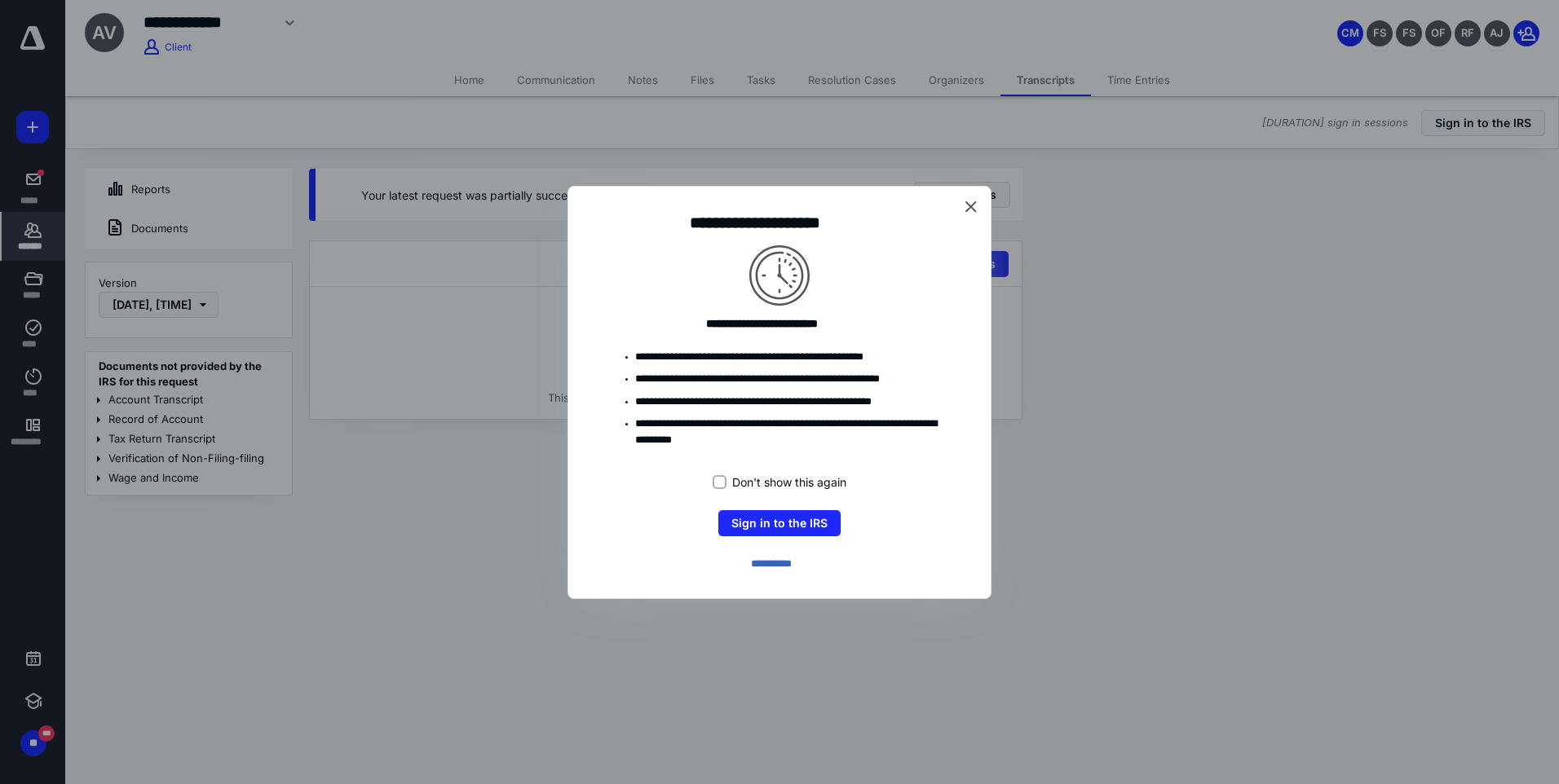 click on "Don't show this again" at bounding box center (719, 482) 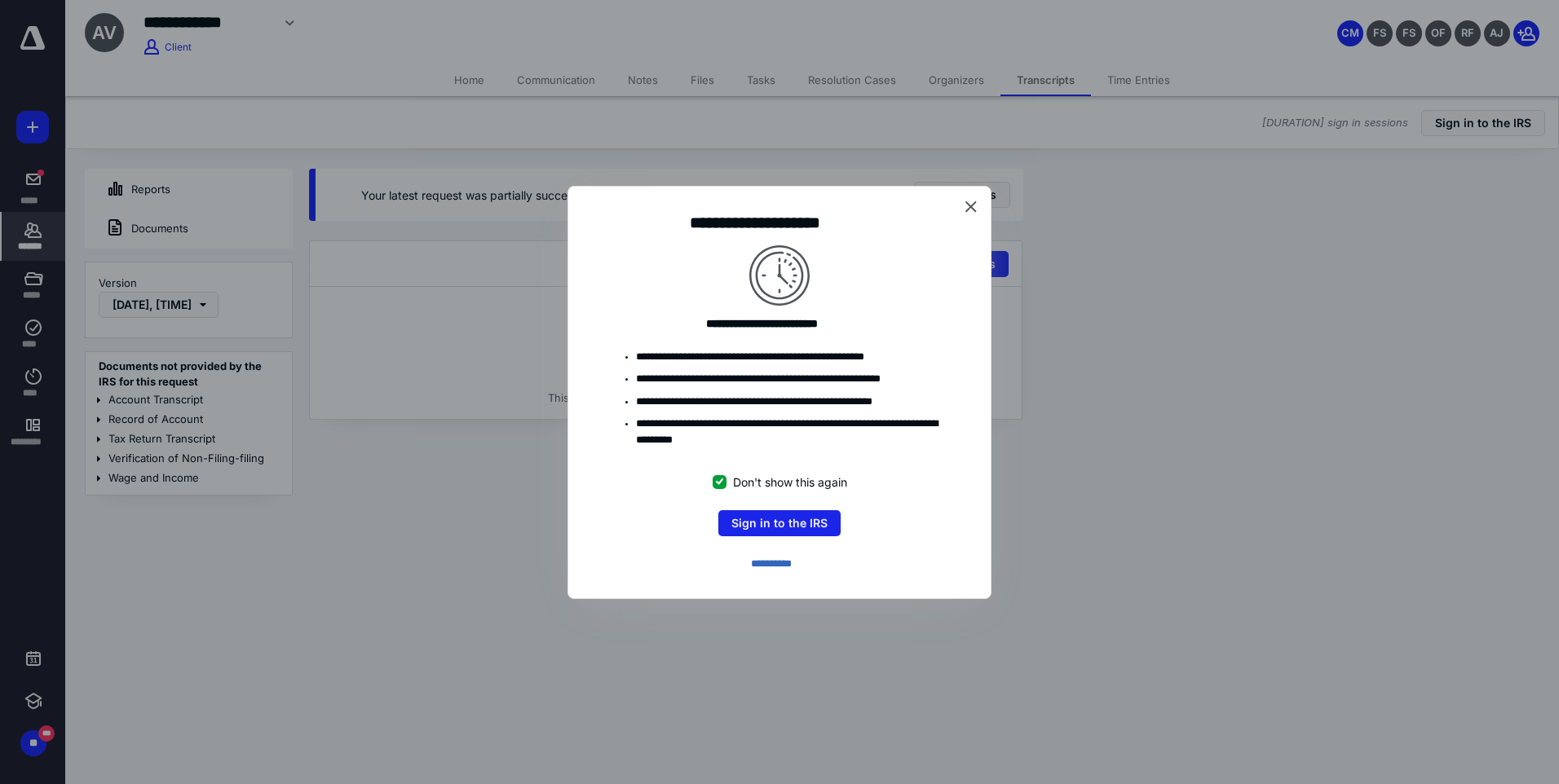 click on "Sign in to the IRS" at bounding box center [780, 523] 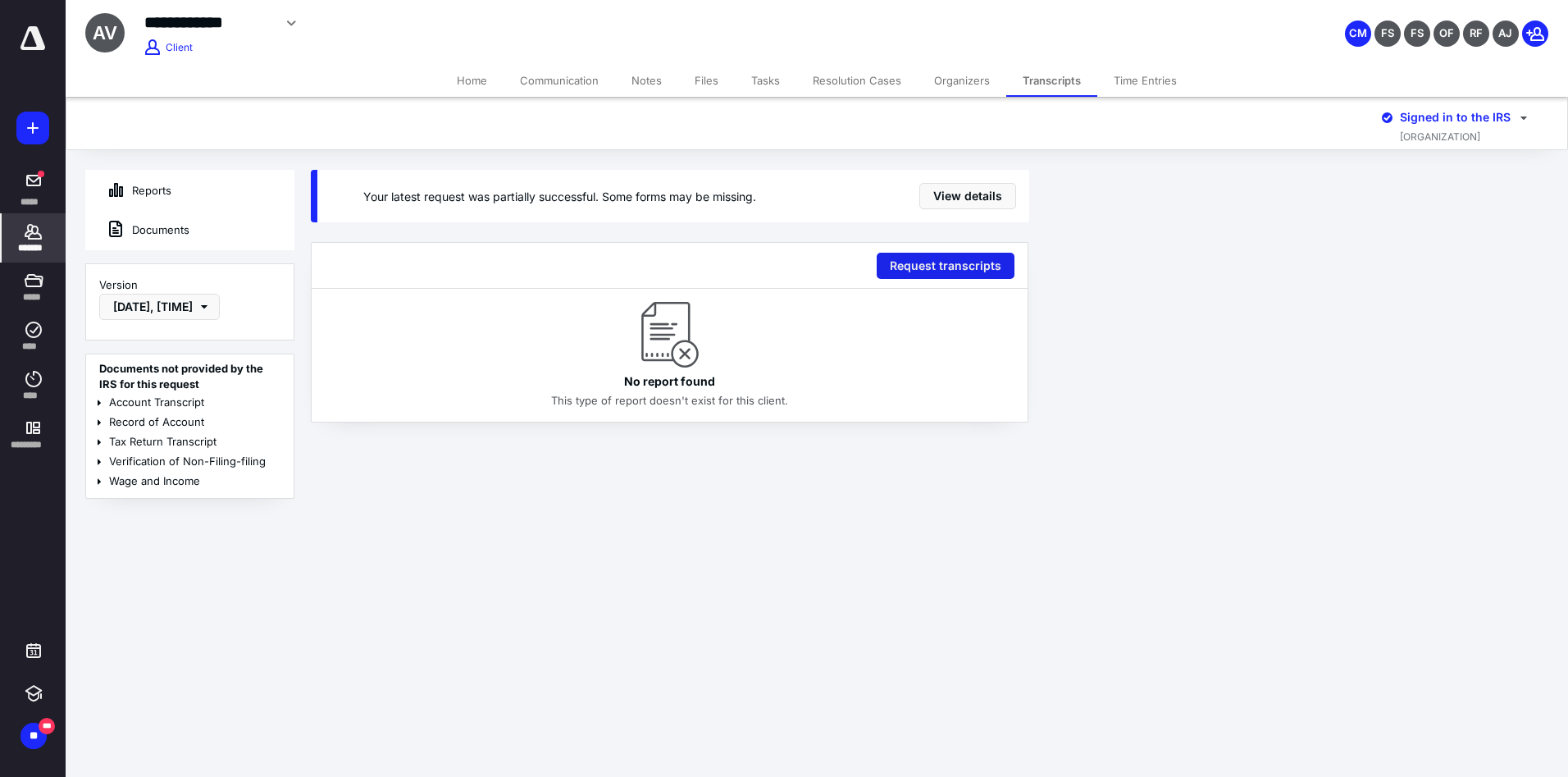 click on "Request transcripts" at bounding box center (946, 266) 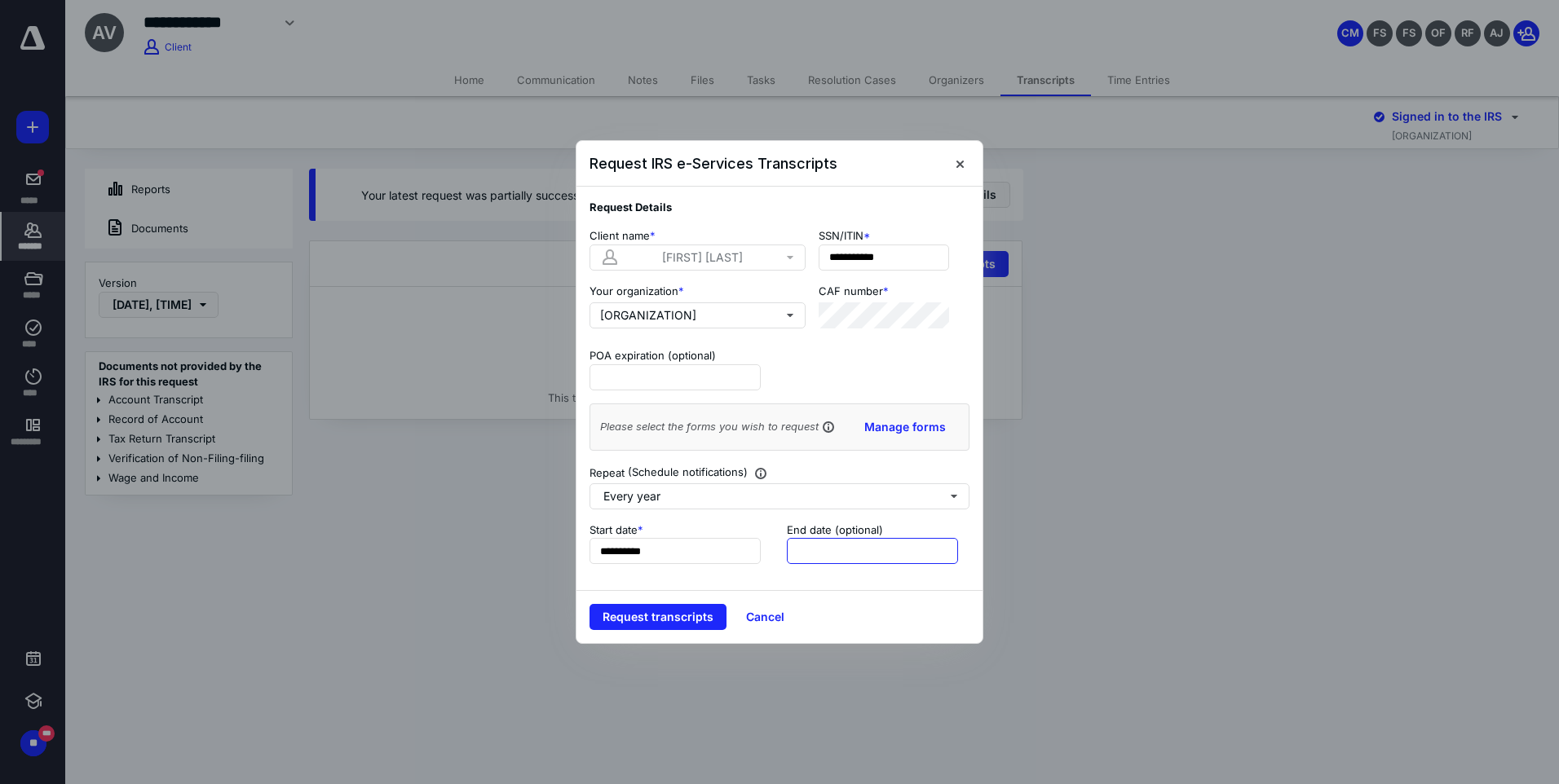 click at bounding box center (872, 551) 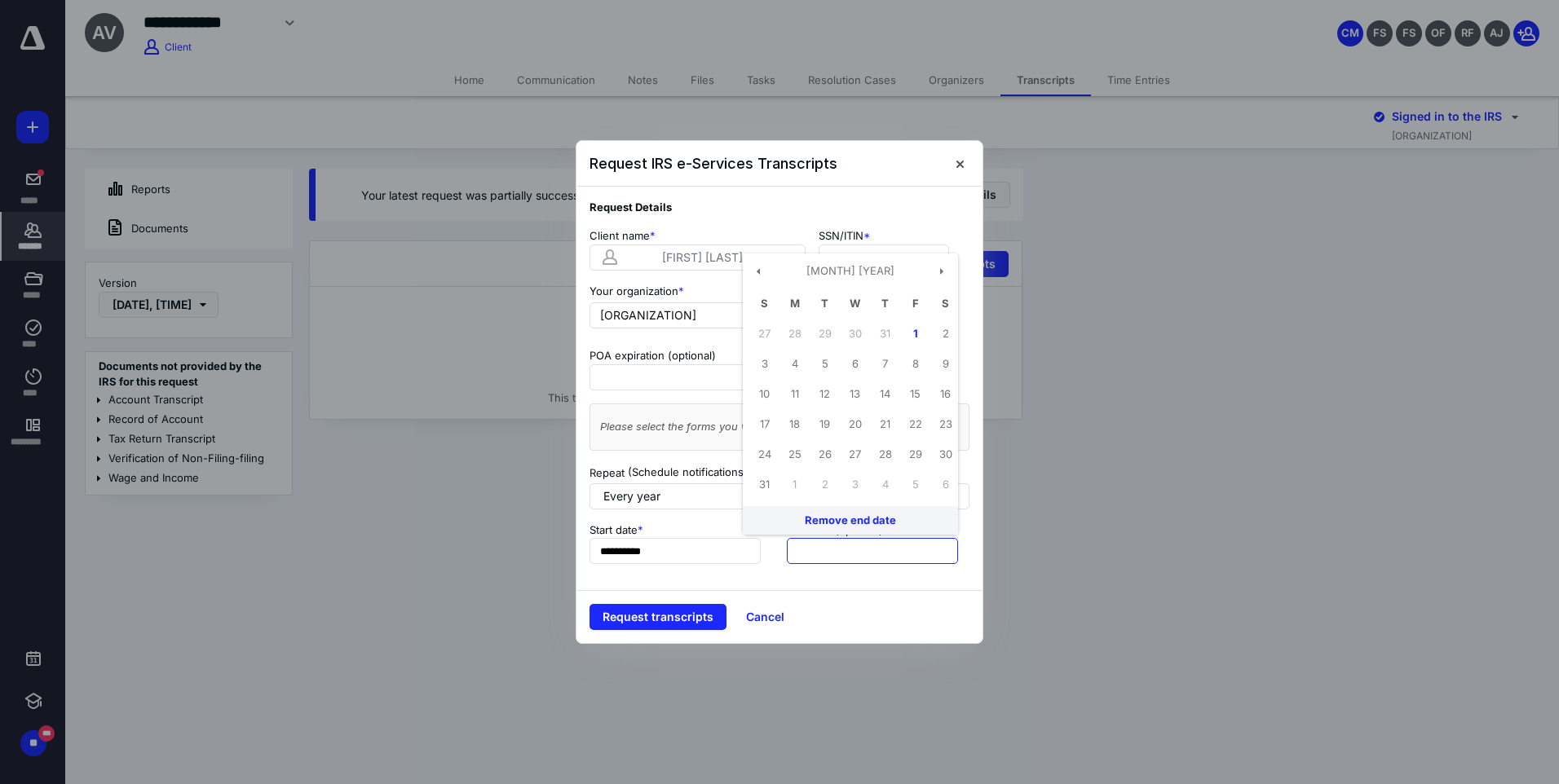 click at bounding box center [872, 551] 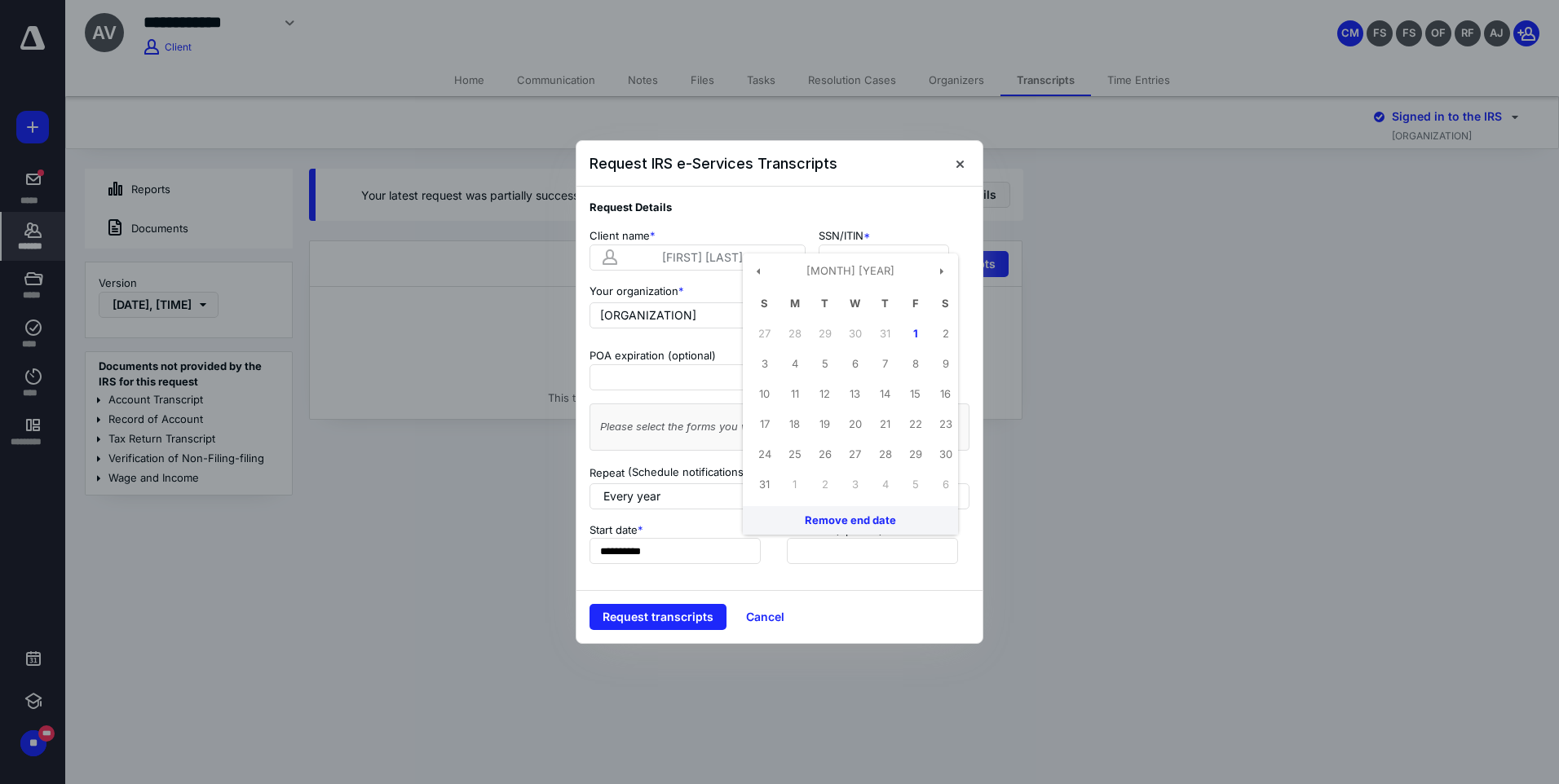 click on "**********" at bounding box center (780, 389) 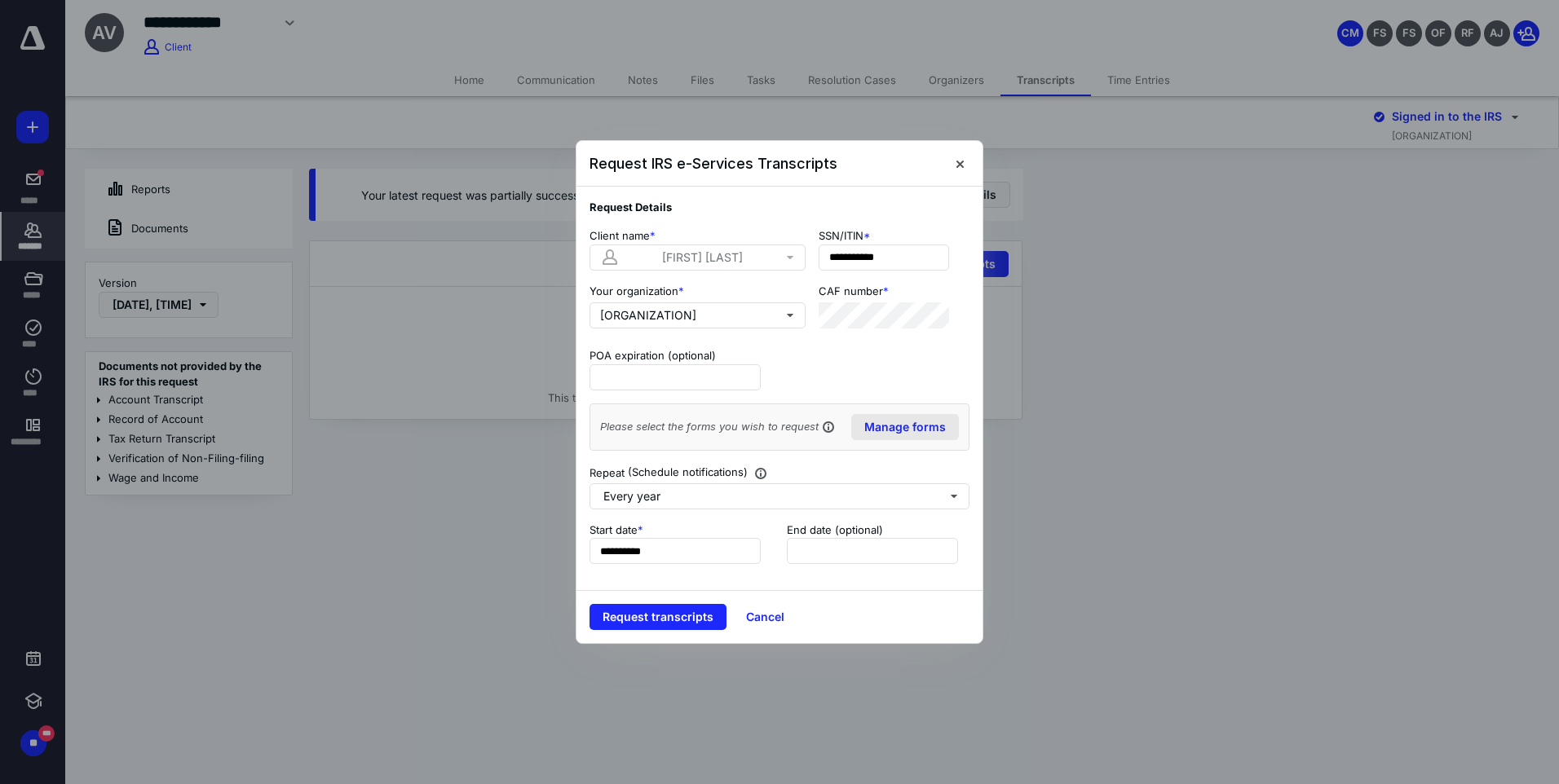 click on "Manage forms" at bounding box center [905, 427] 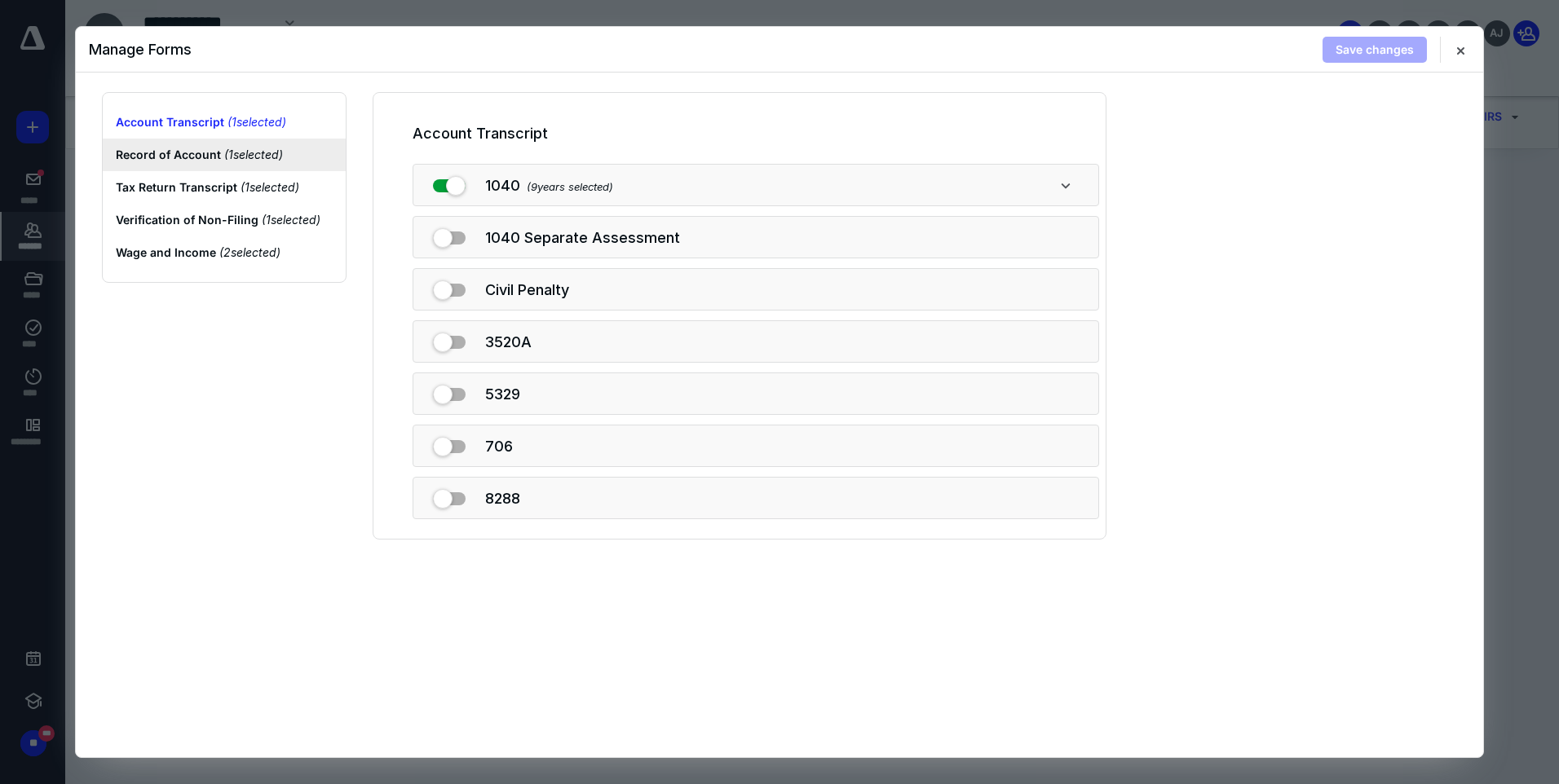 click on "Record of Account   ( 1  selected)" at bounding box center (224, 155) 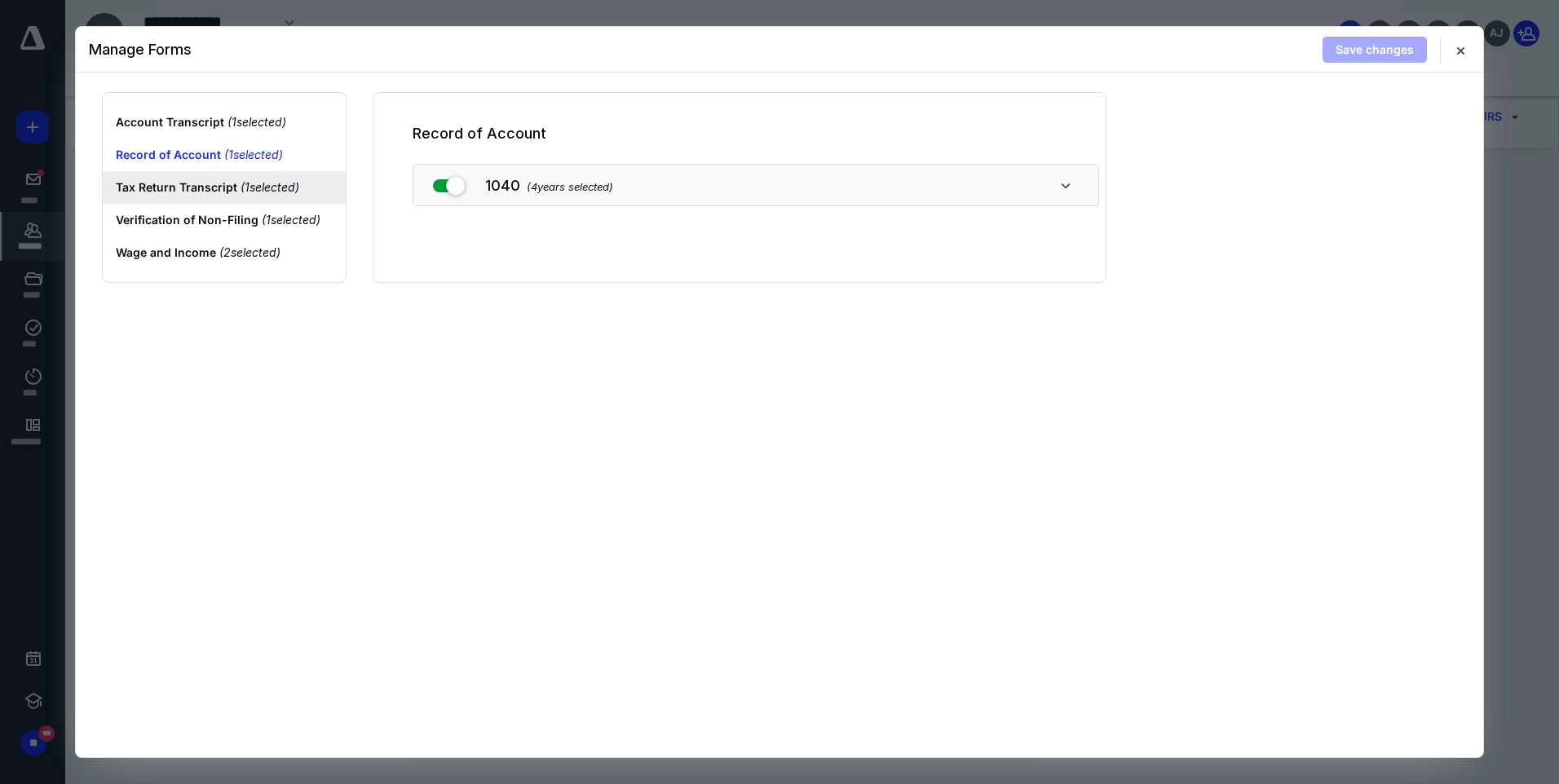 click on "Tax Return Transcript   ( 1  selected)" at bounding box center [224, 187] 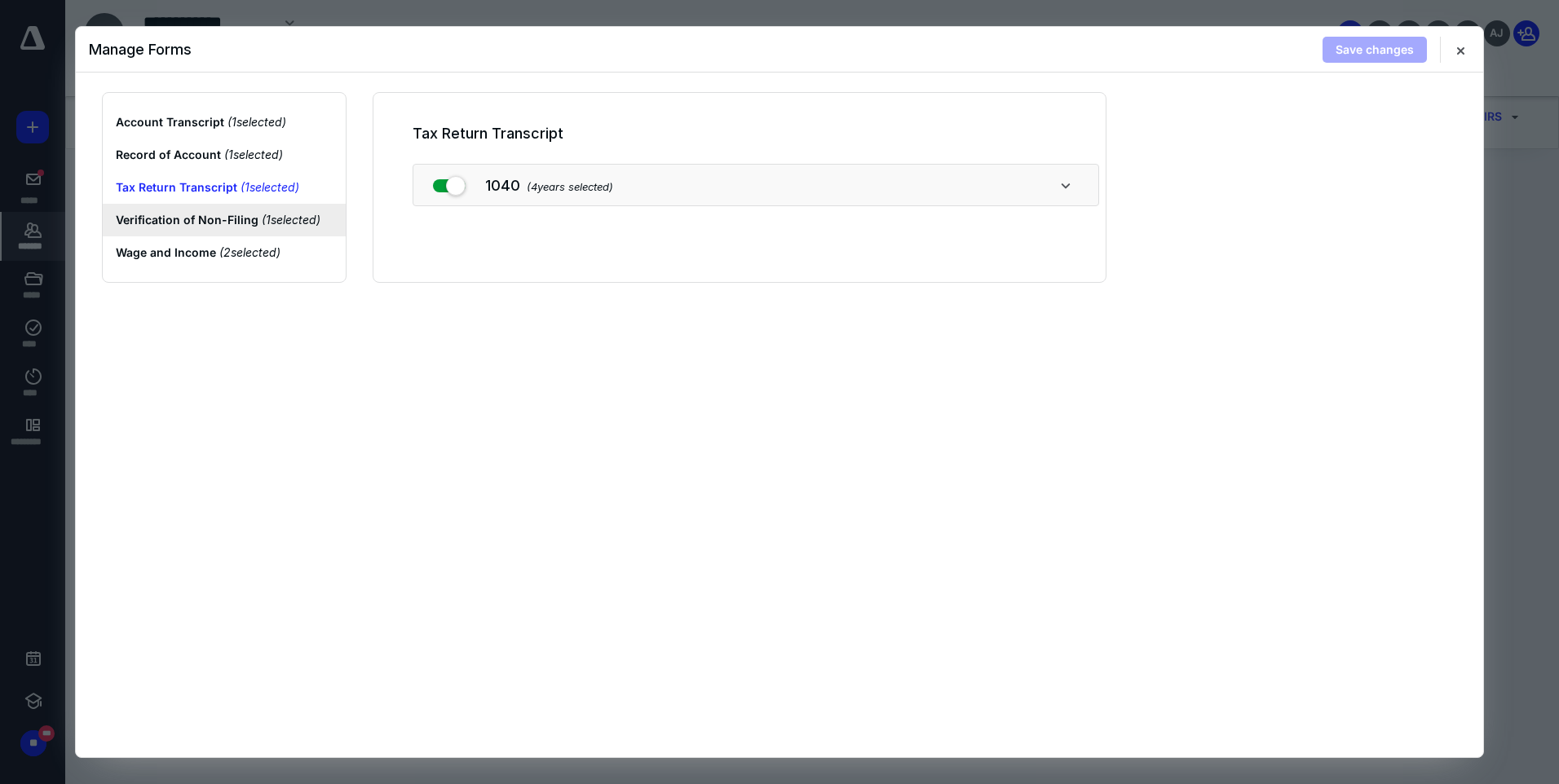 click on "Verification of Non-Filing   ( 1  selected)" at bounding box center [224, 220] 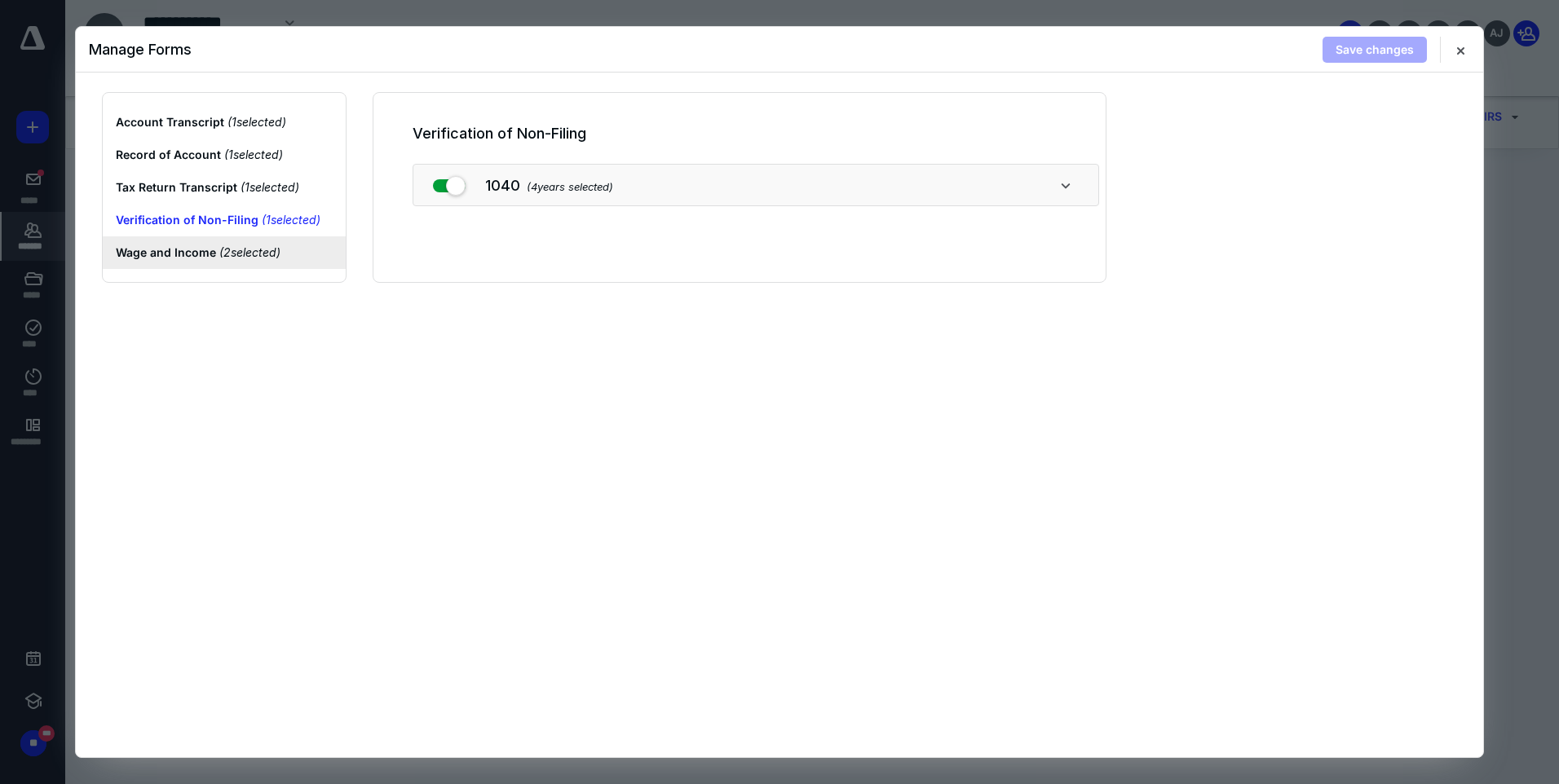 click on "Wage and Income   ( 2  selected)" at bounding box center (224, 253) 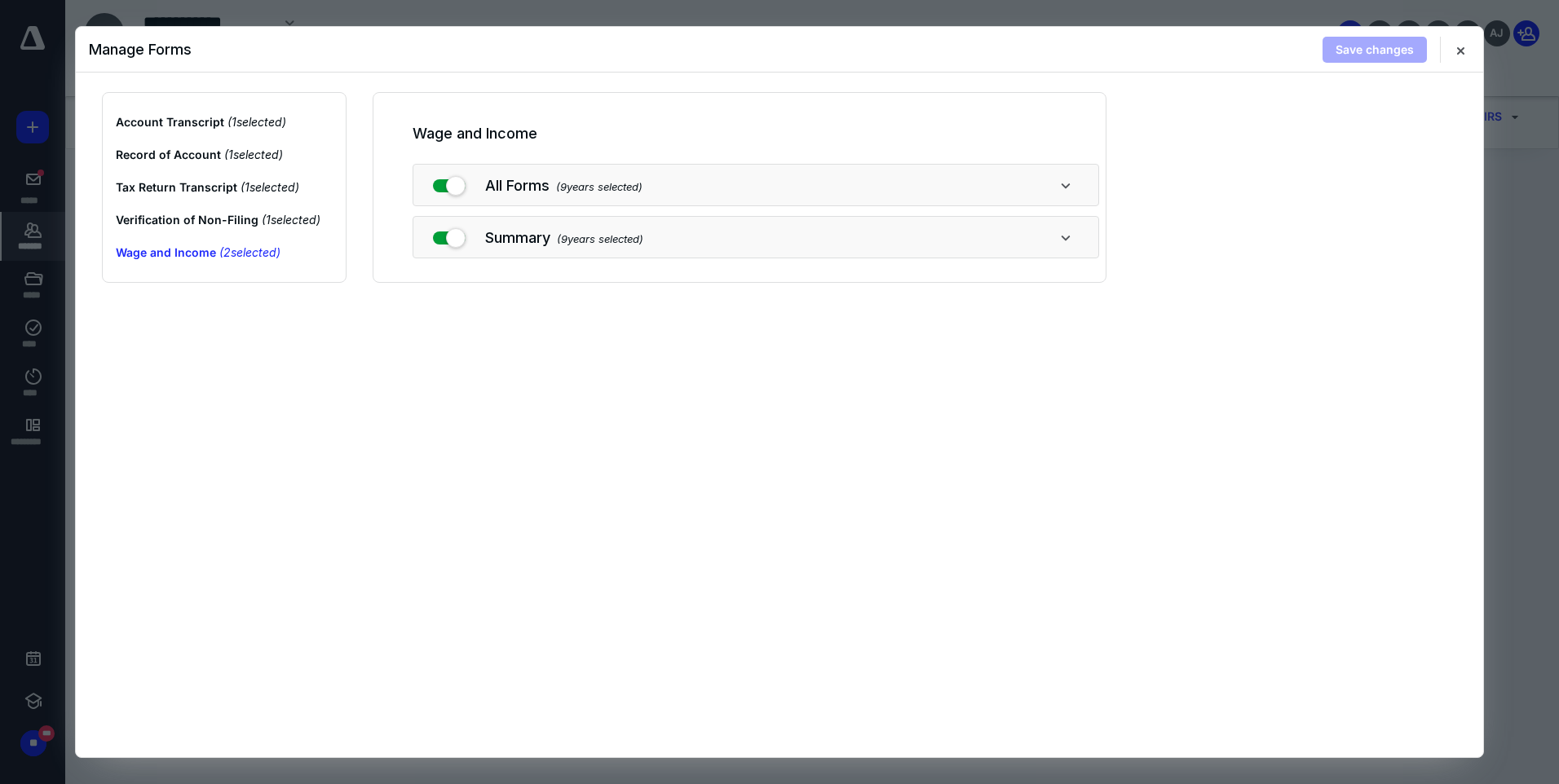click on "Account Transcript   ( 1  selected) Record of Account   ( 1  selected) Tax Return Transcript   ( 1  selected) Verification of Non-Filing   ( 1  selected) Wage and Income   ( 2  selected) Wage and Income All Forms ( 9  years selected) Summary ( 9  years selected)" at bounding box center (780, 415) 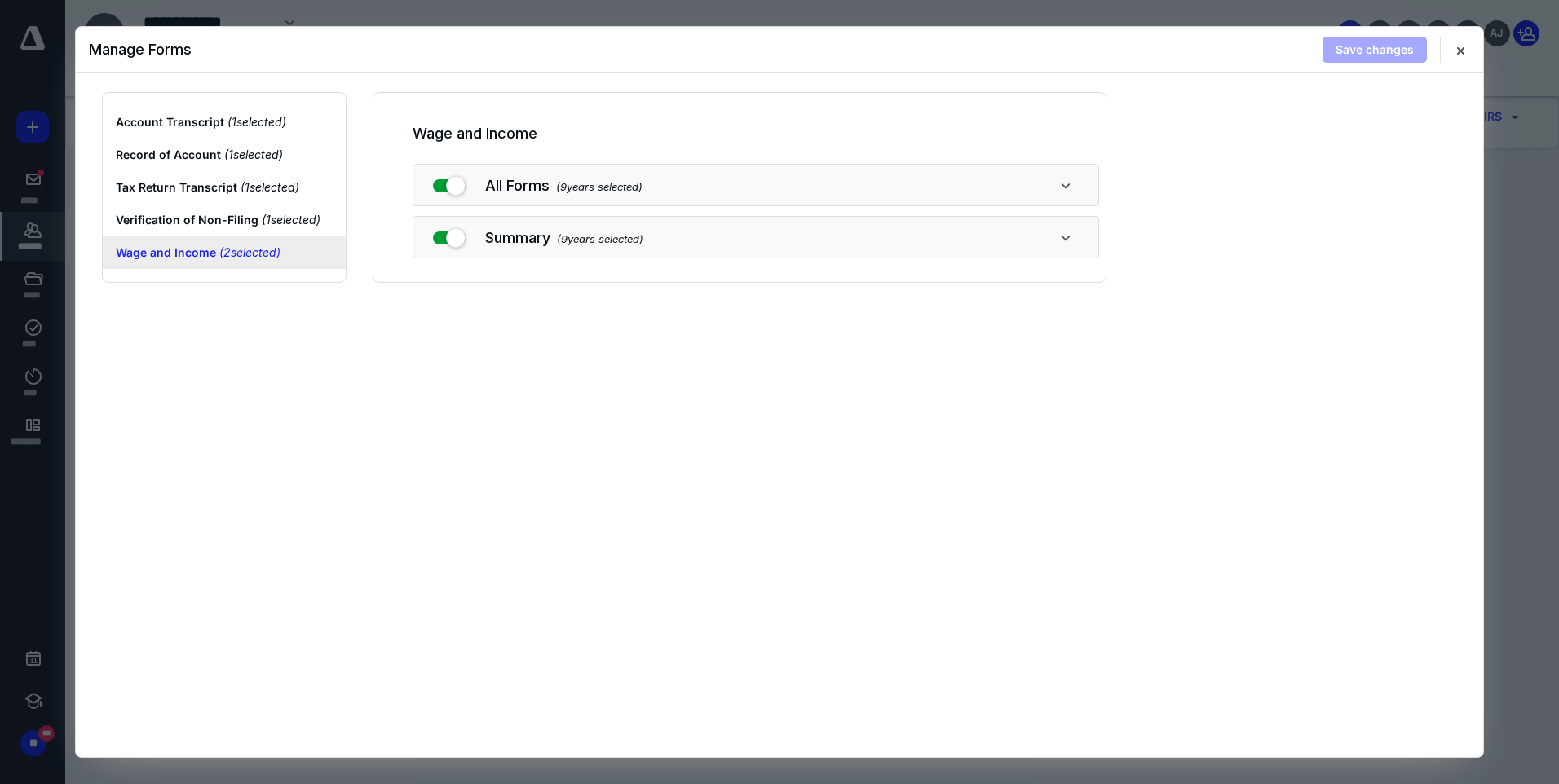 click on "Wage and Income   ( 2  selected)" at bounding box center [224, 253] 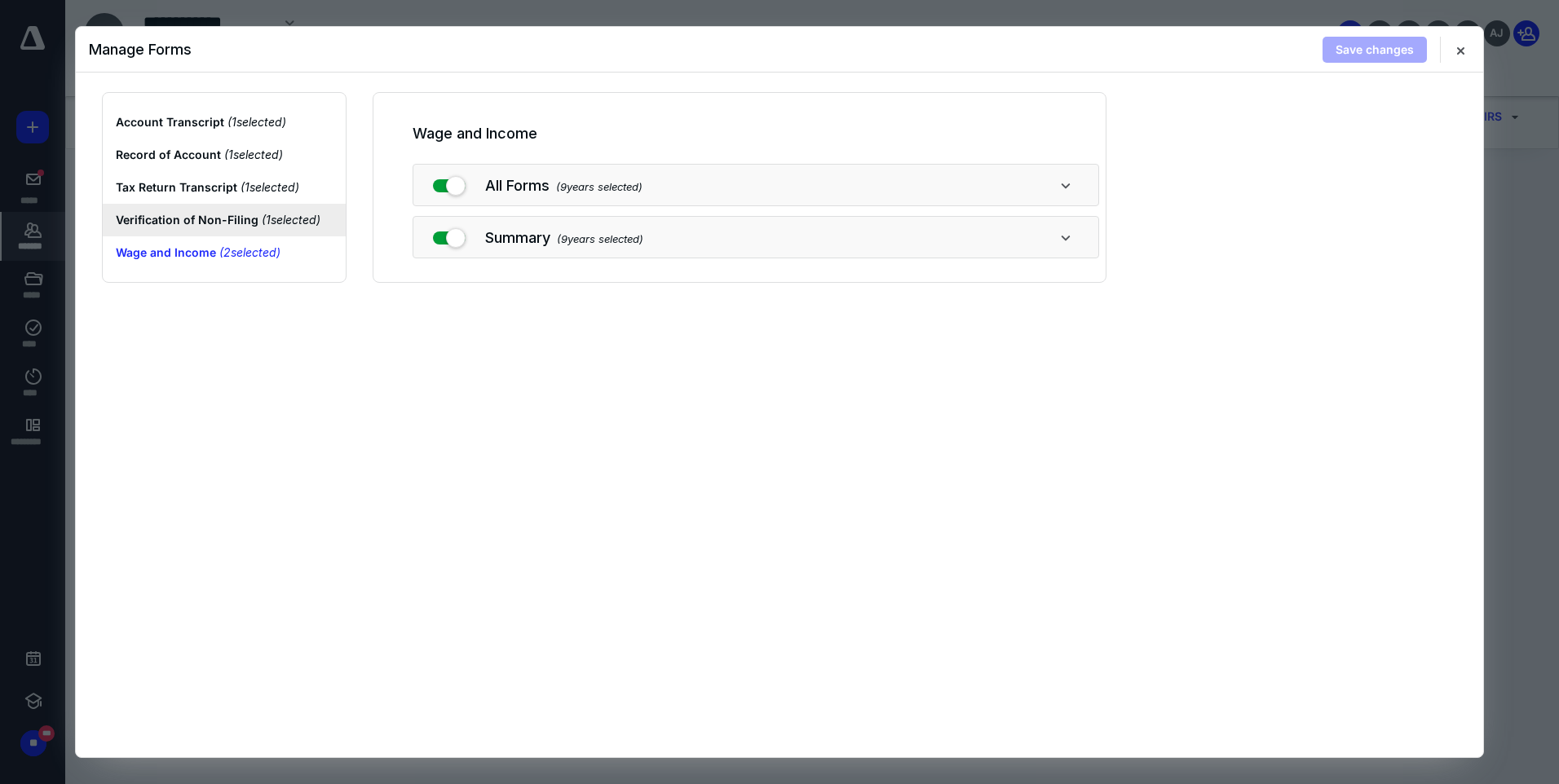 click on "Verification of Non-Filing   ( 1  selected)" at bounding box center [224, 220] 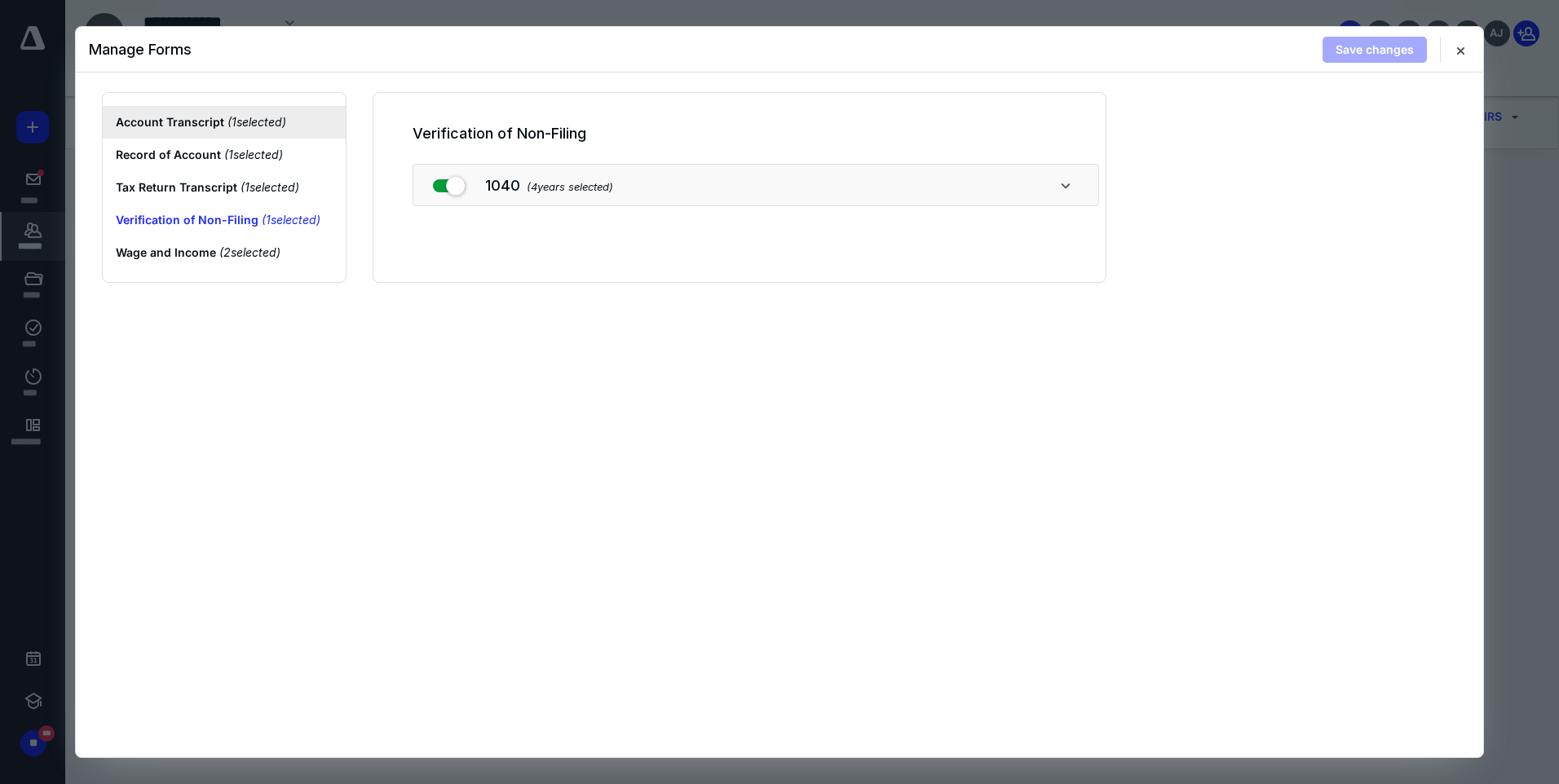 click on "Account Transcript   ( 1  selected)" at bounding box center [224, 122] 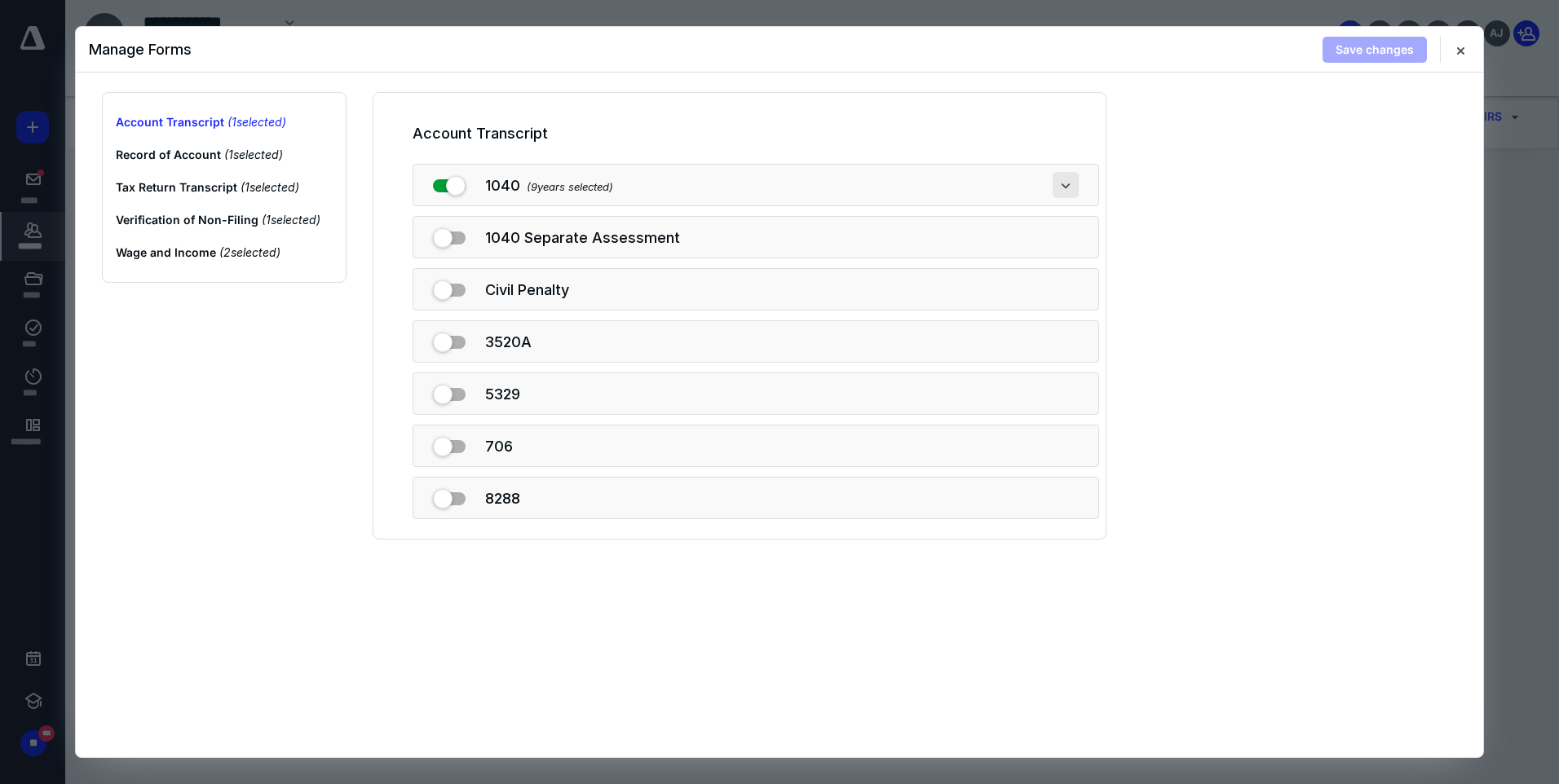 click at bounding box center (1066, 185) 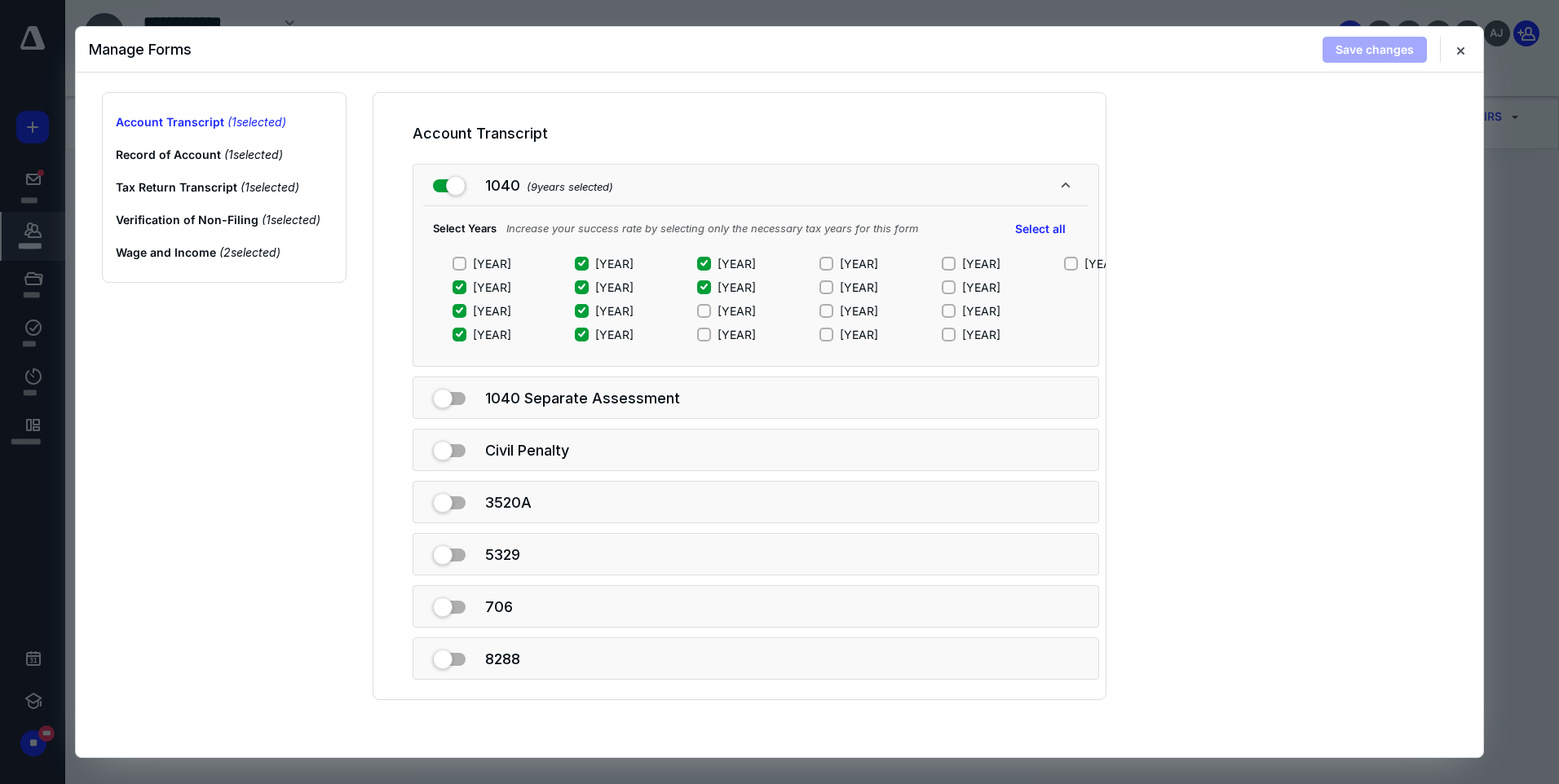 click 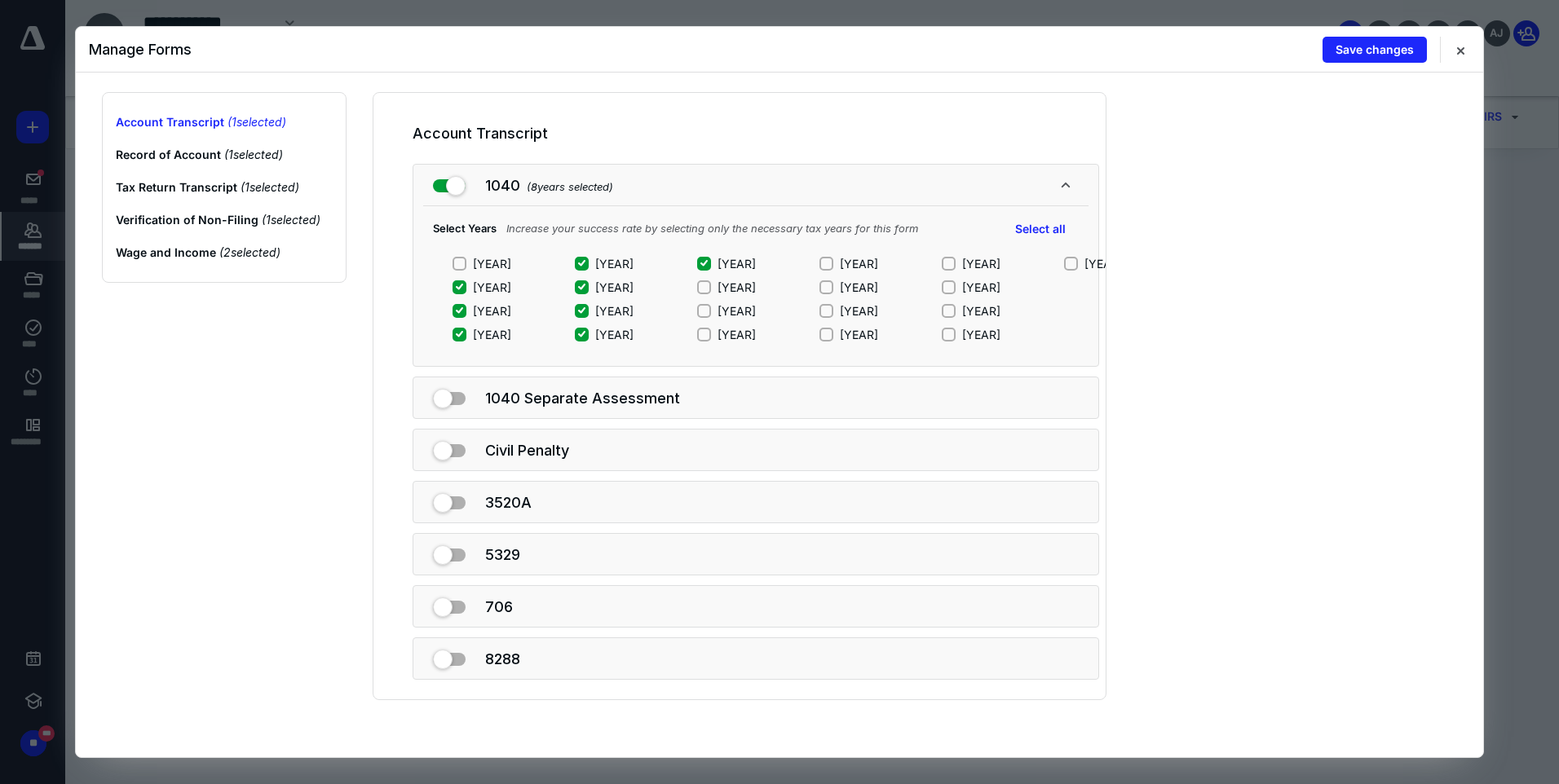 click 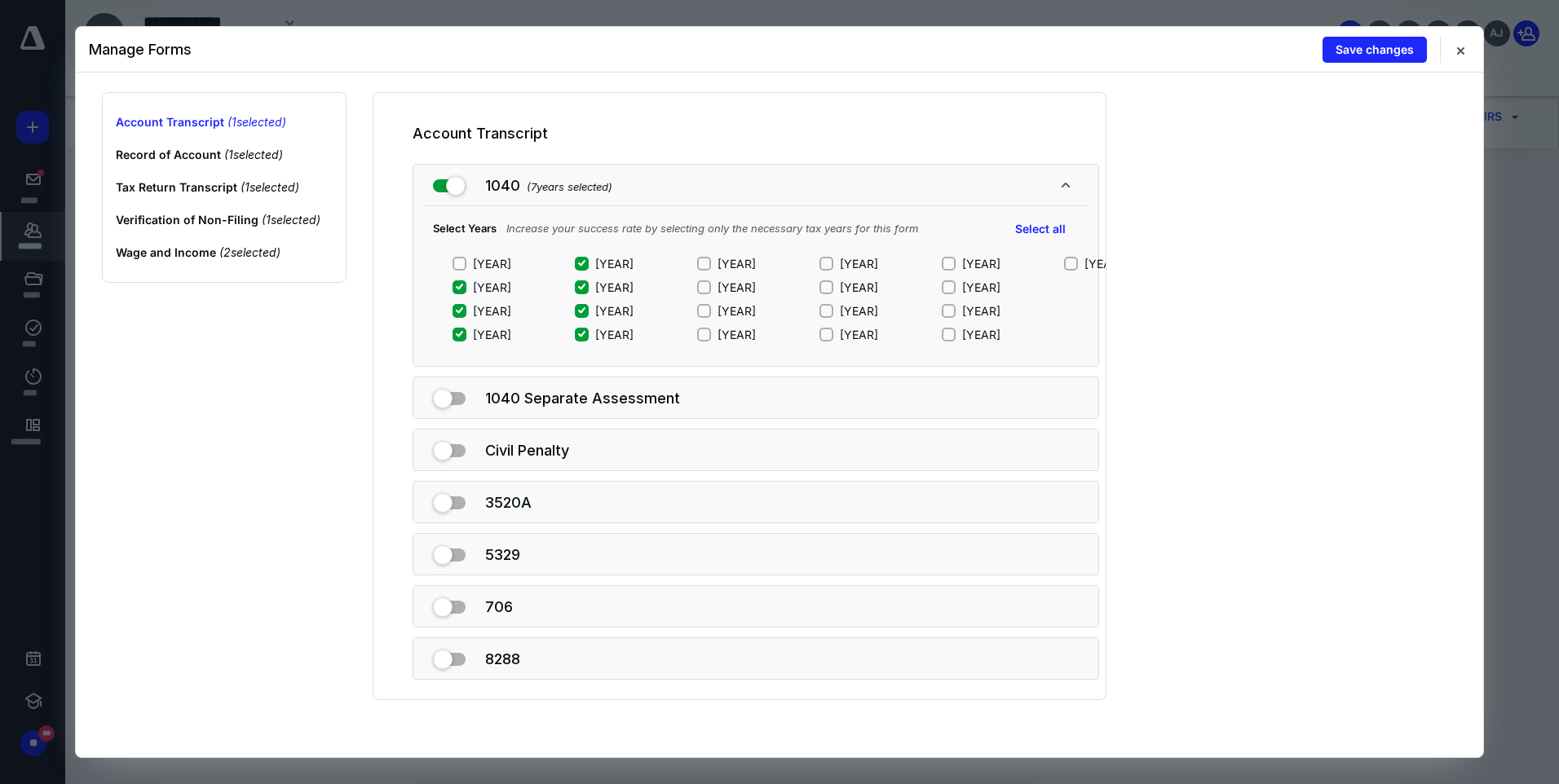 click on "[YEAR]" at bounding box center (581, 334) 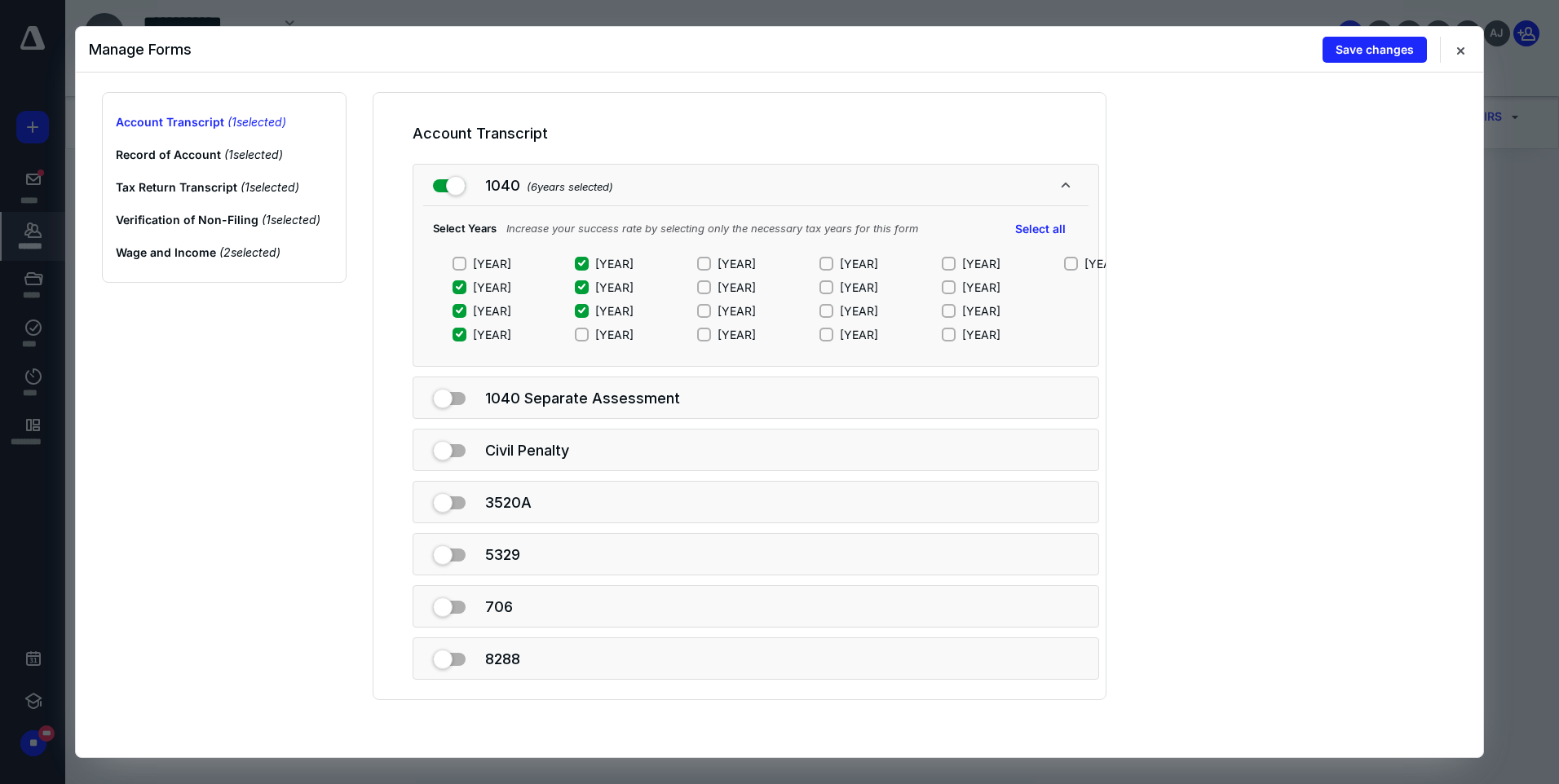 click on "[YEAR]" at bounding box center (581, 311) 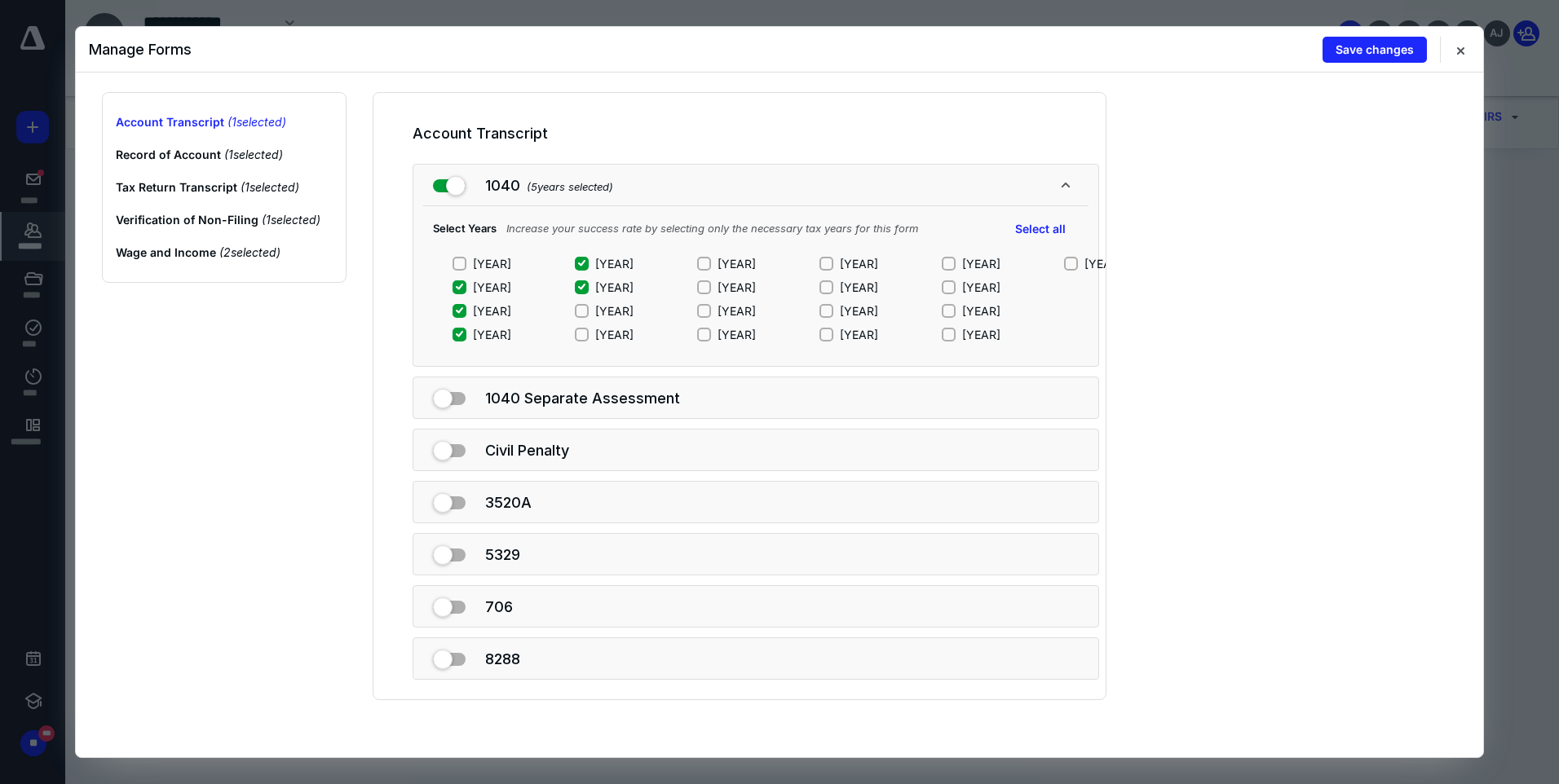 click 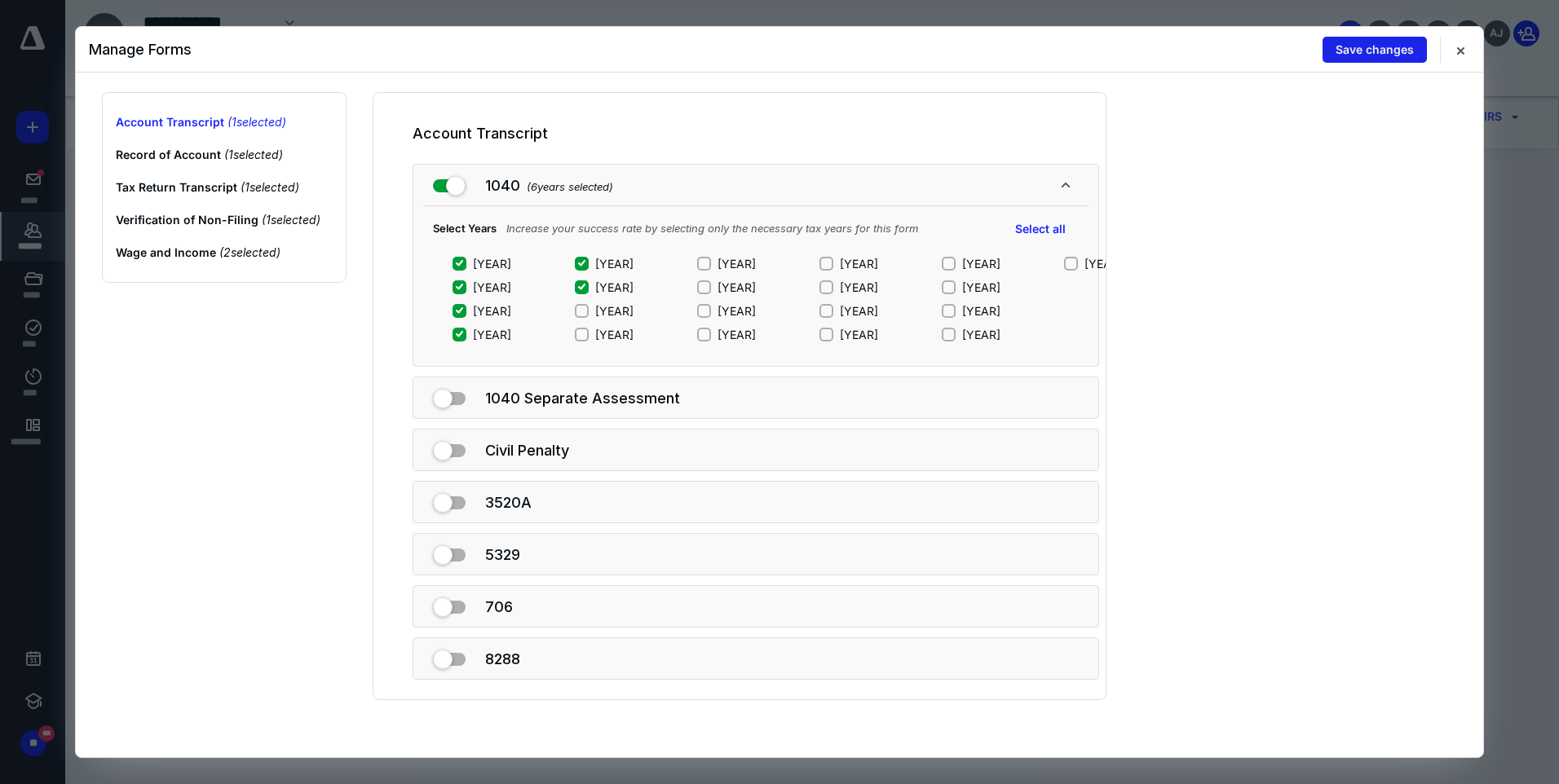 click on "Save changes" at bounding box center (1375, 50) 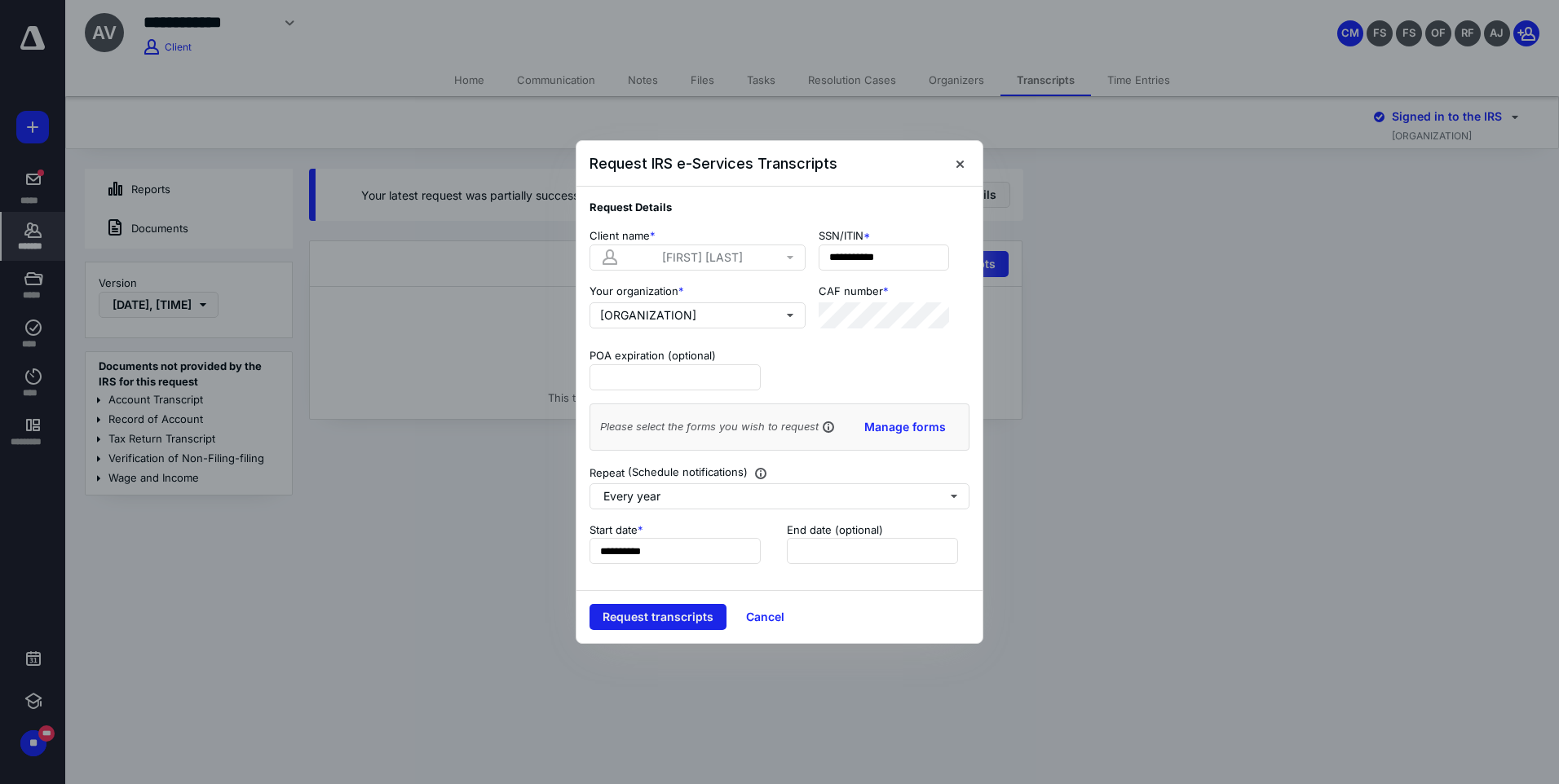 click on "Request transcripts" at bounding box center [658, 617] 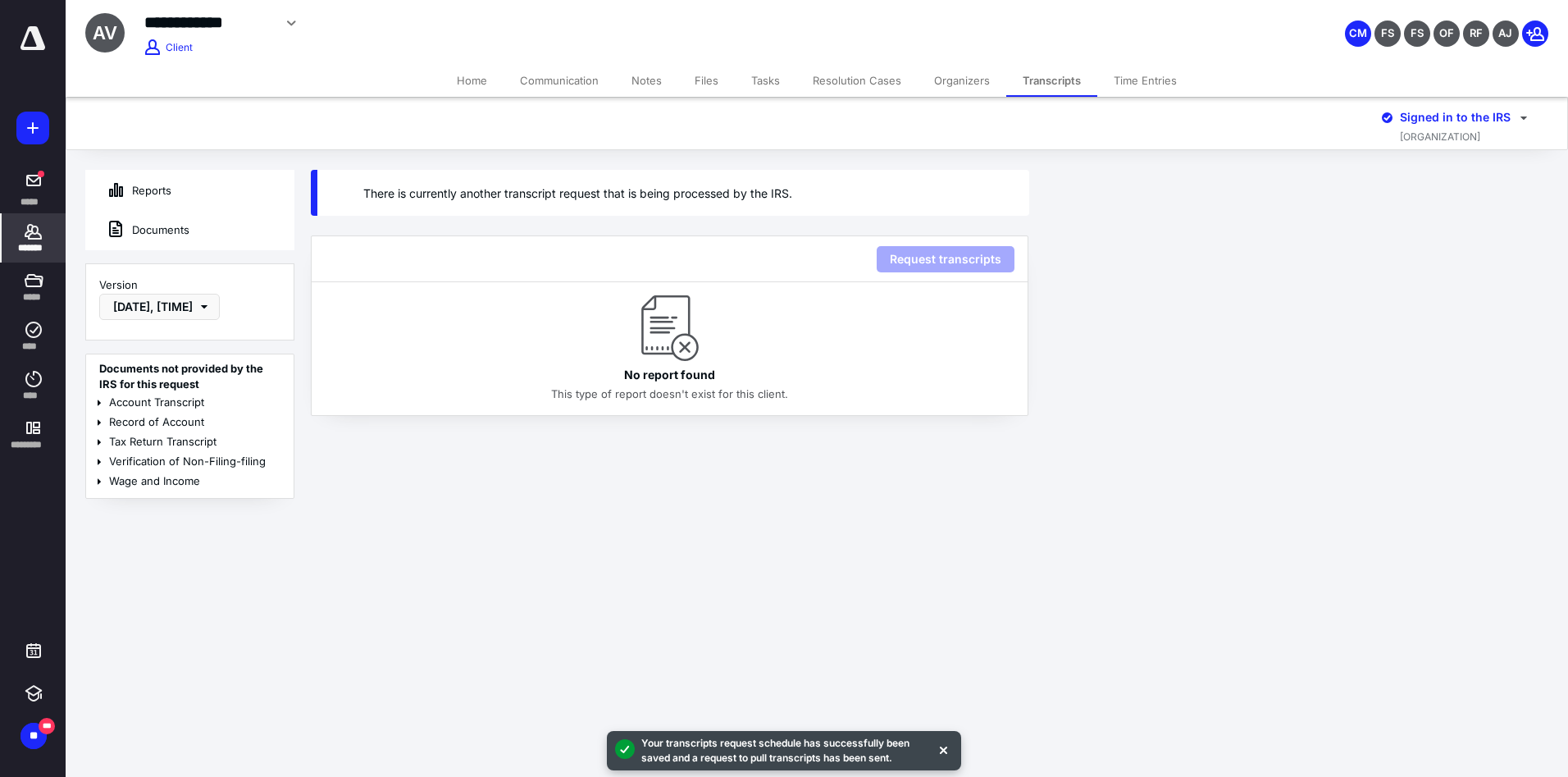 click on "Home" at bounding box center (472, 80) 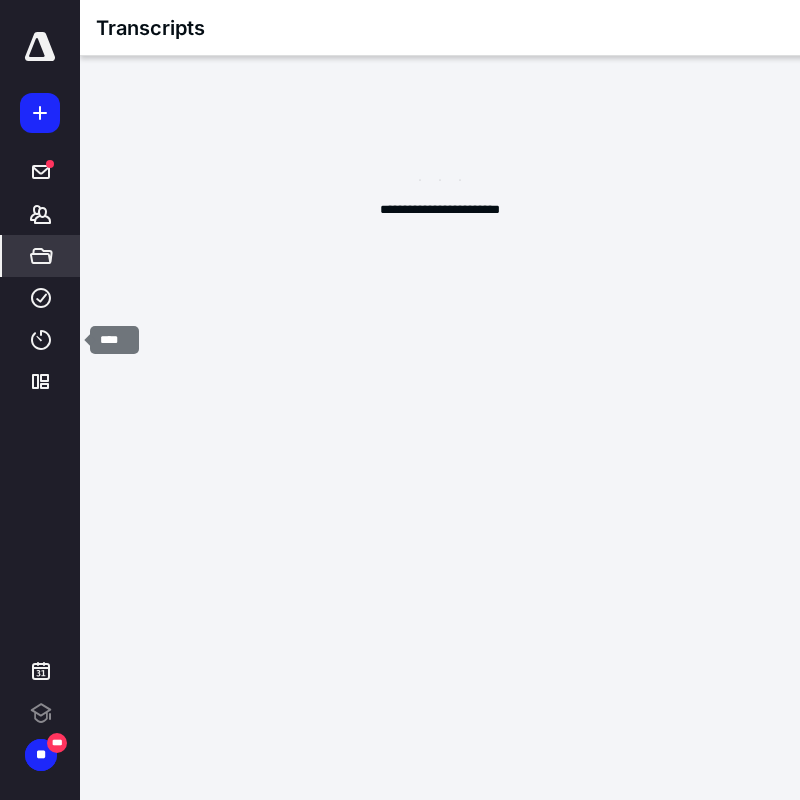 scroll, scrollTop: 0, scrollLeft: 0, axis: both 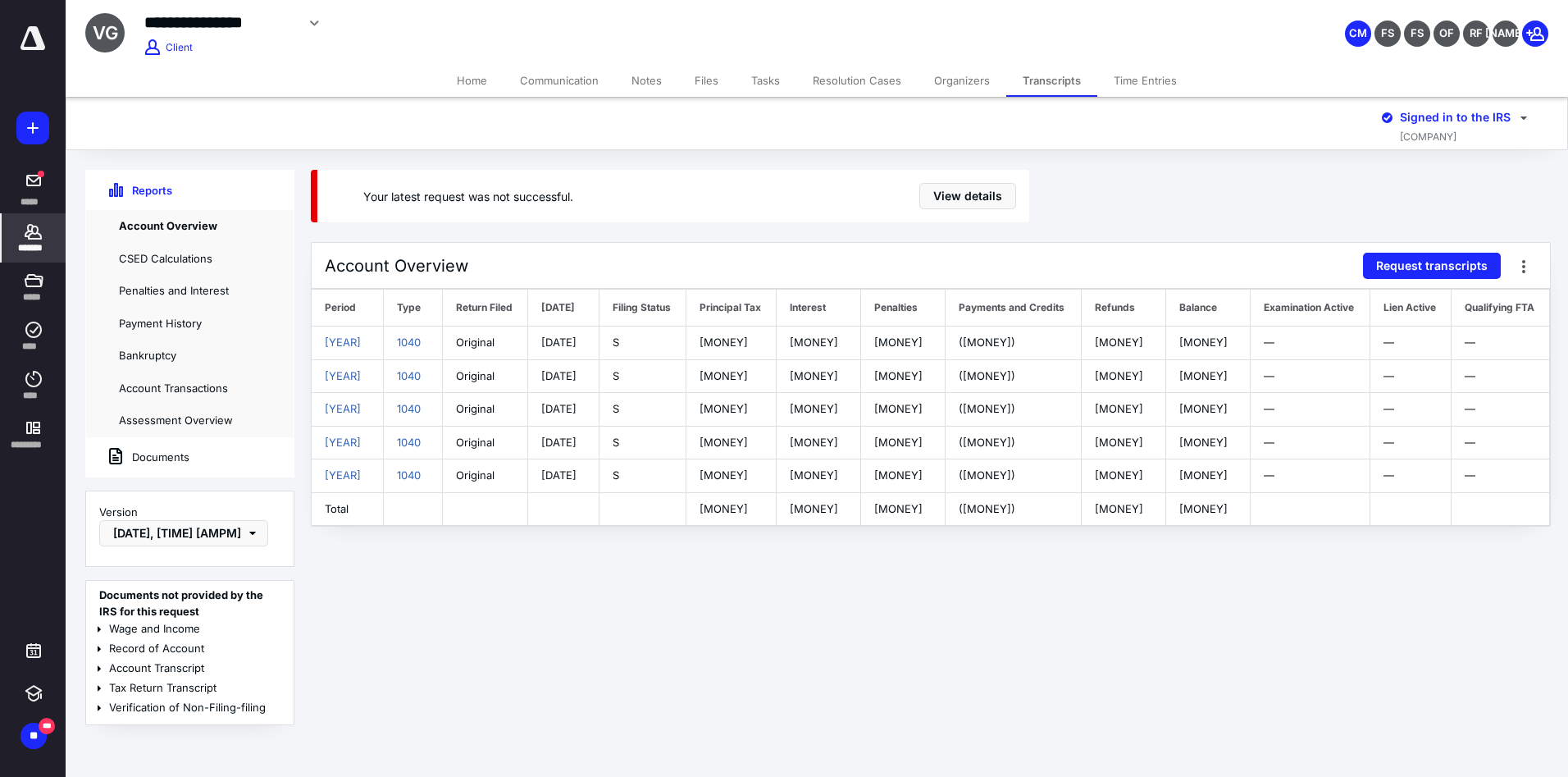 click on "*******" at bounding box center [34, 238] 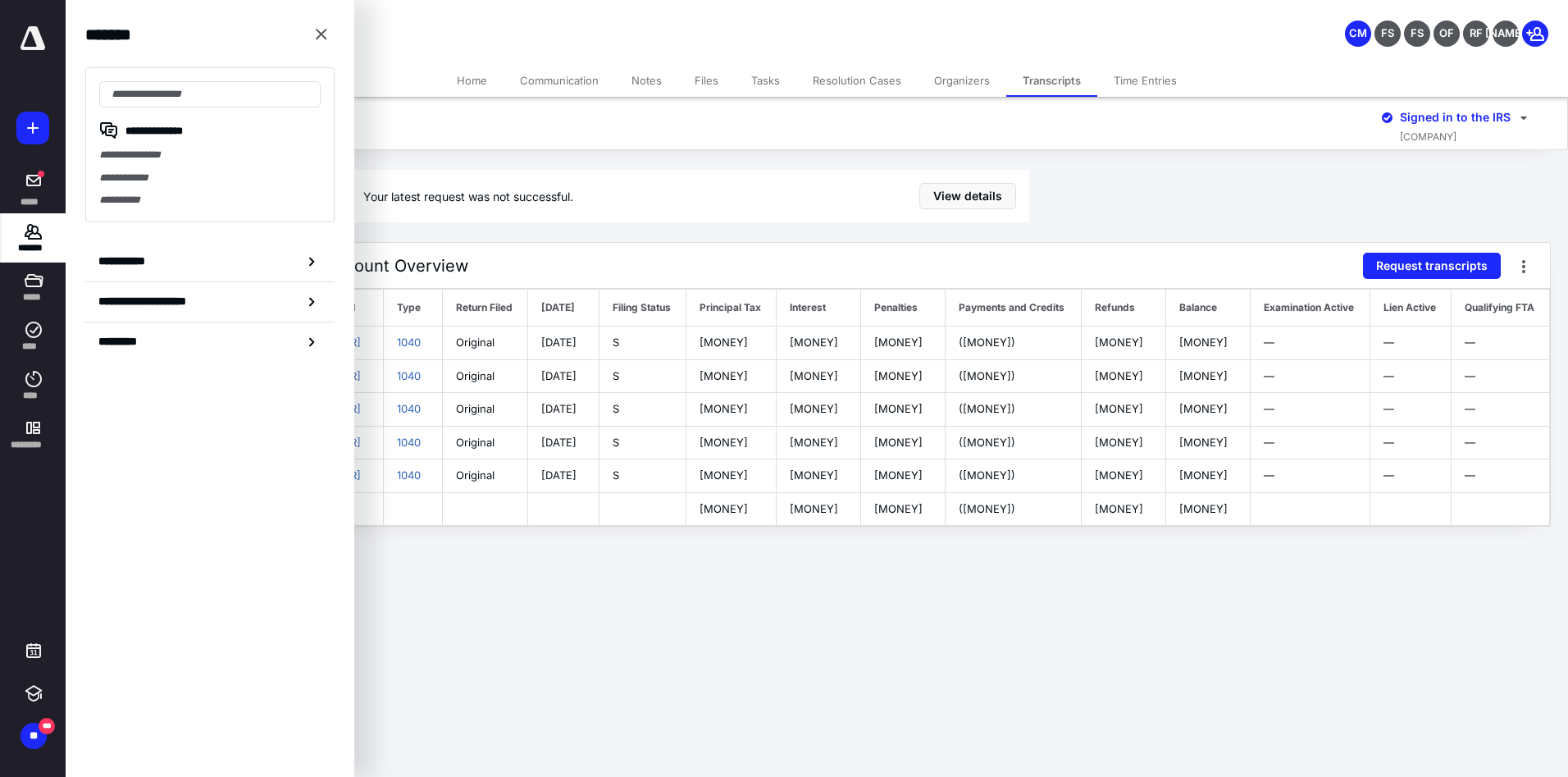 click on "**********" at bounding box center (571, 29) 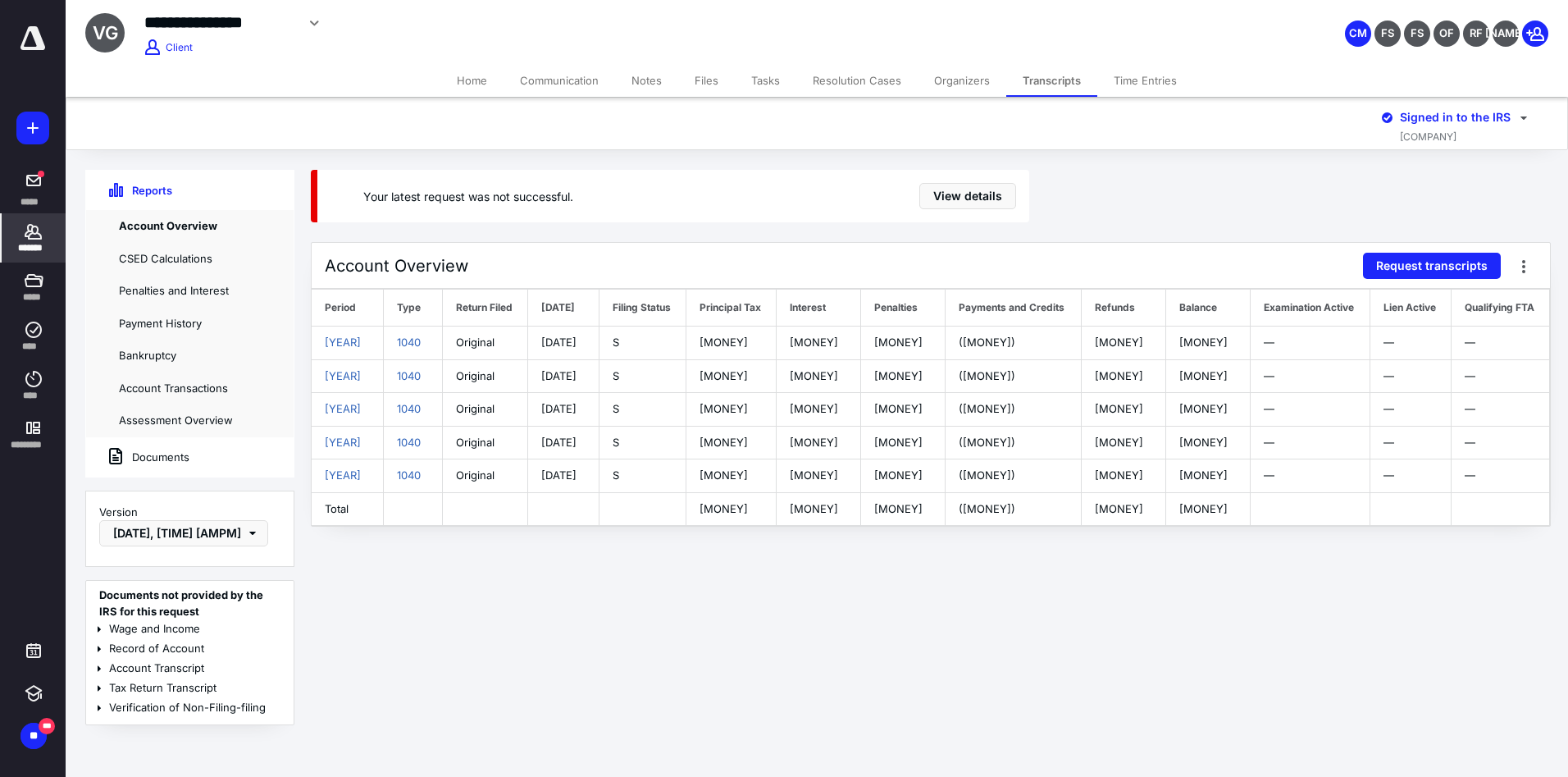 click on "Transcripts" at bounding box center (1051, 80) 